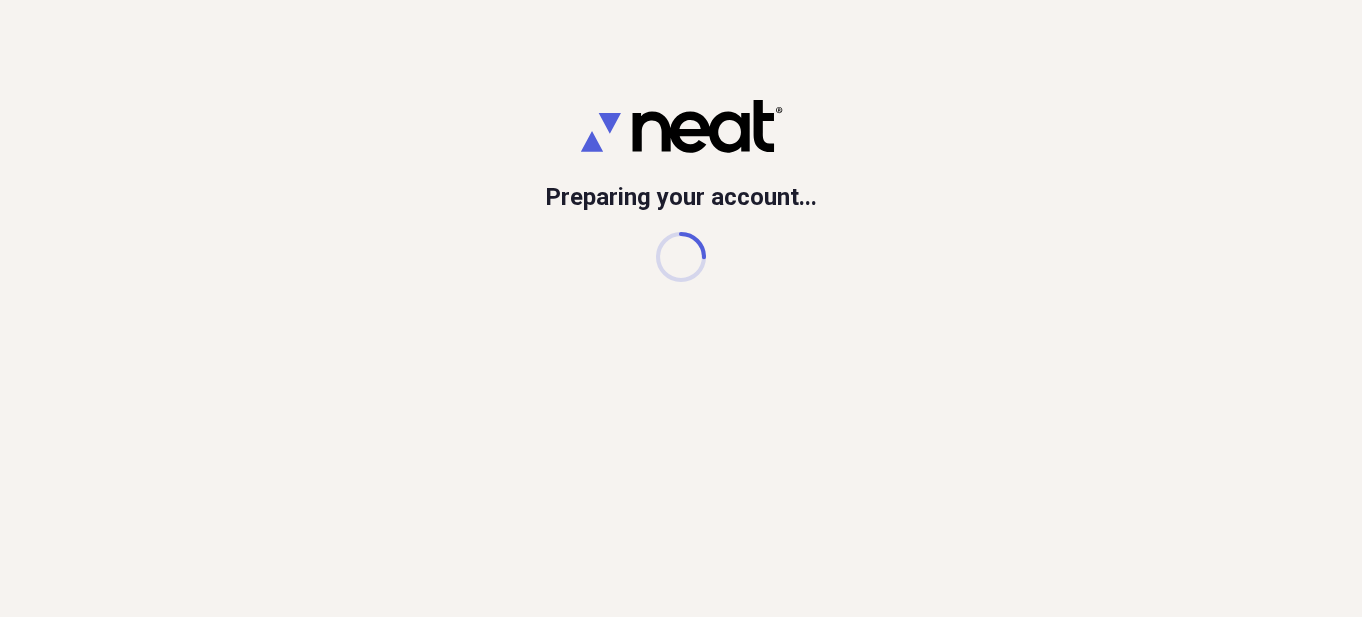 scroll, scrollTop: 0, scrollLeft: 0, axis: both 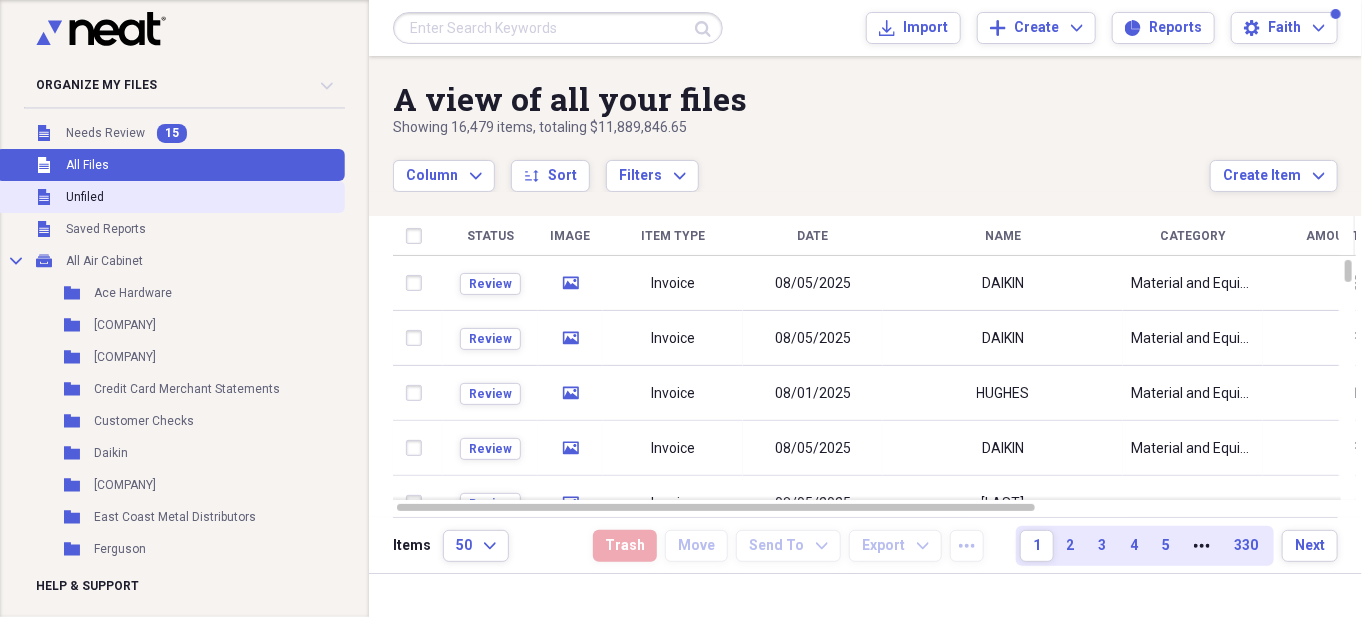 click on "Unfiled Unfiled" at bounding box center (170, 197) 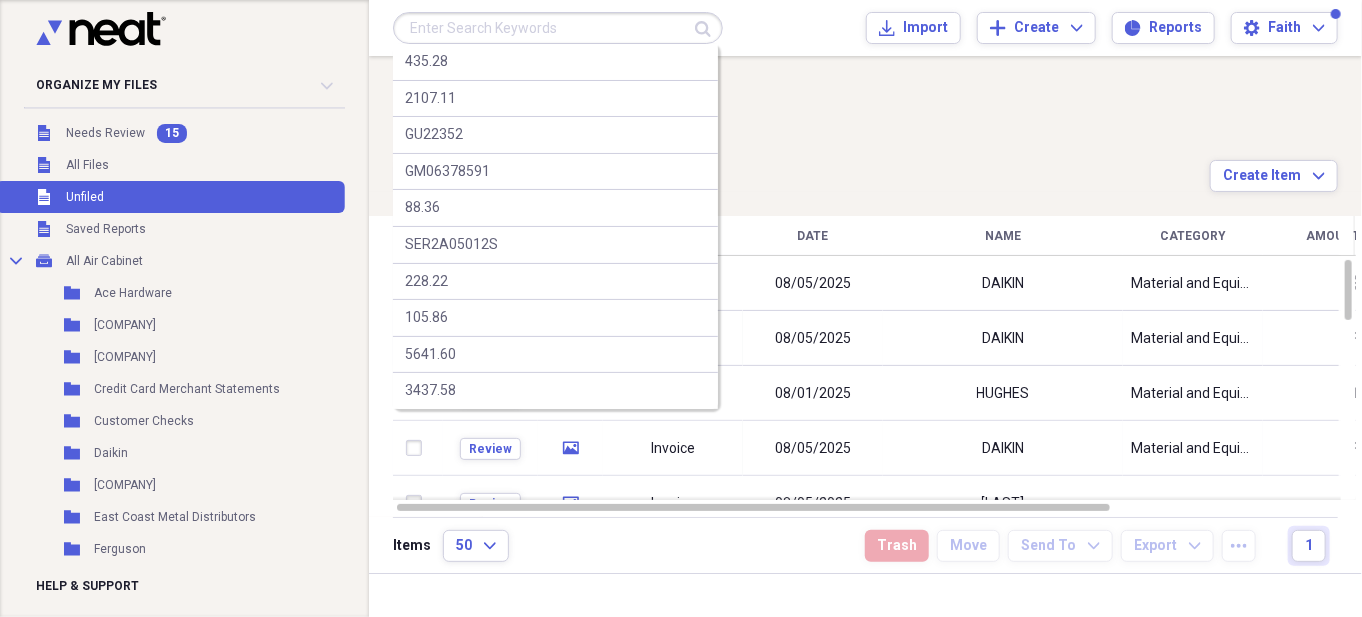 click at bounding box center (558, 28) 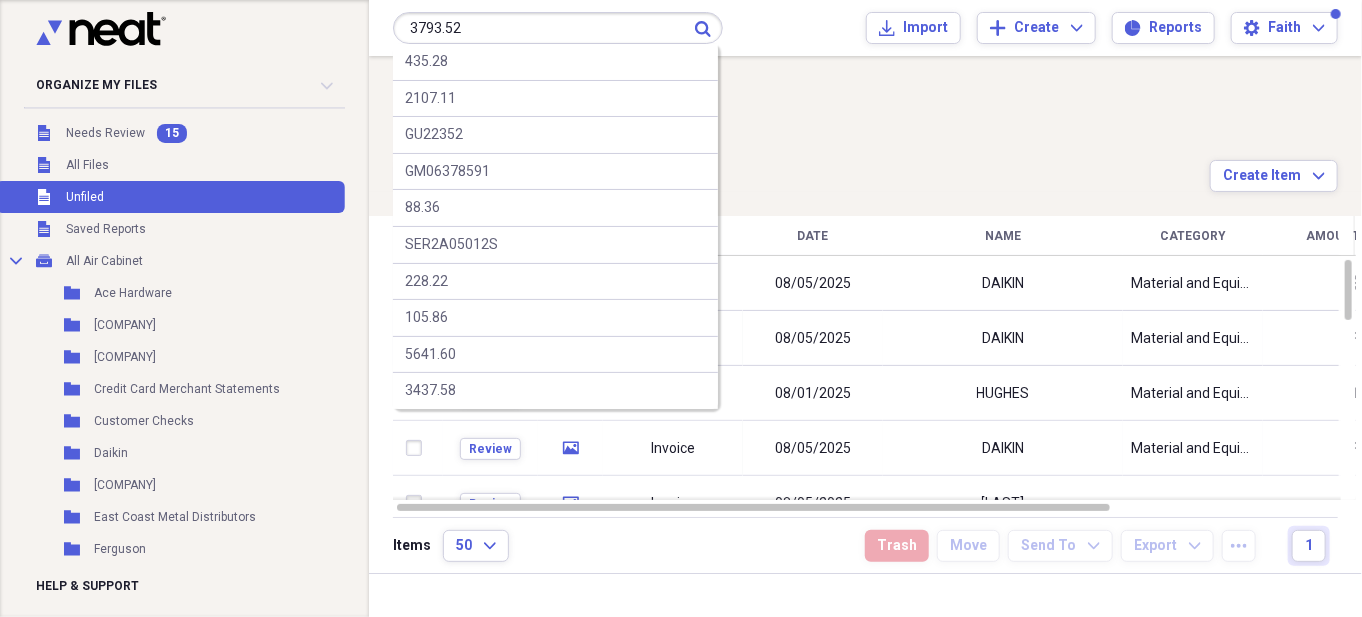 type on "3793.52" 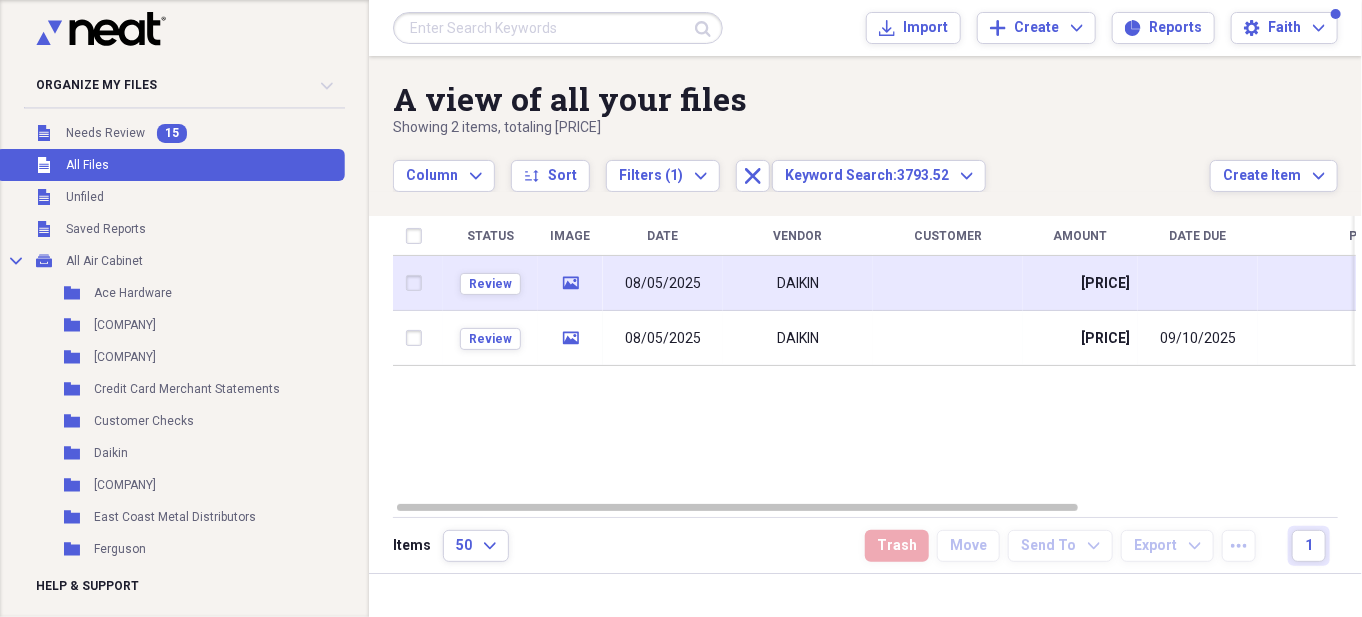 click at bounding box center (948, 283) 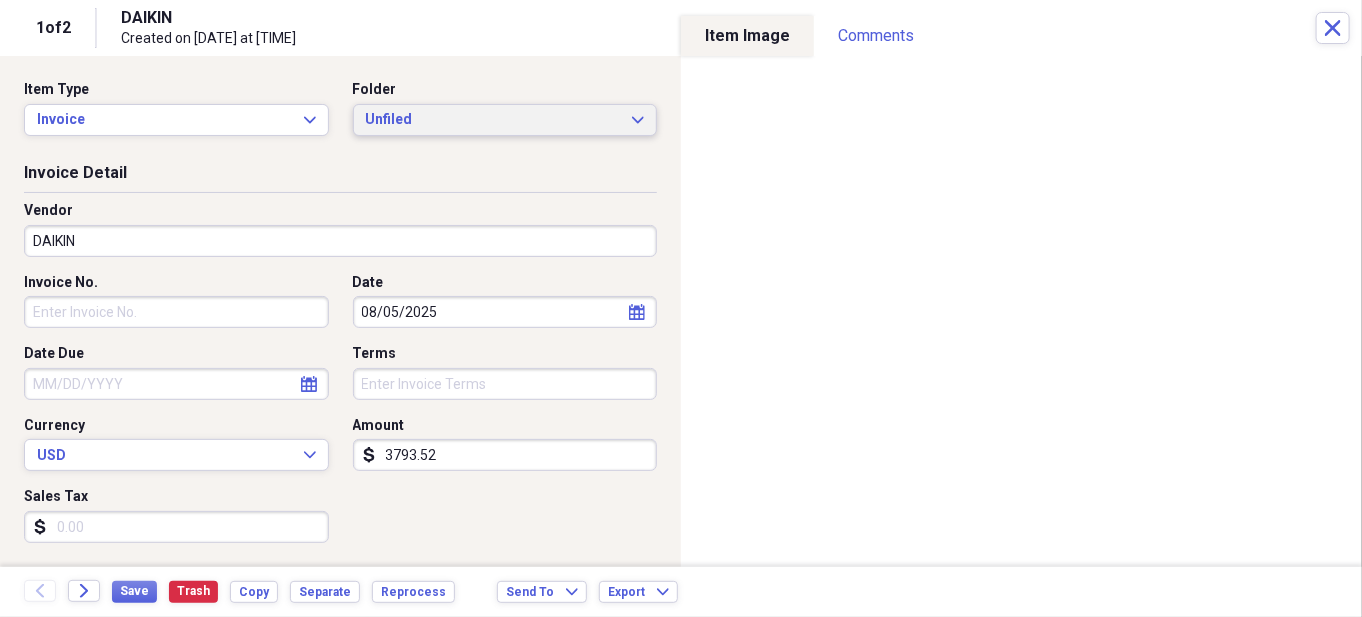 click on "Unfiled" at bounding box center (493, 120) 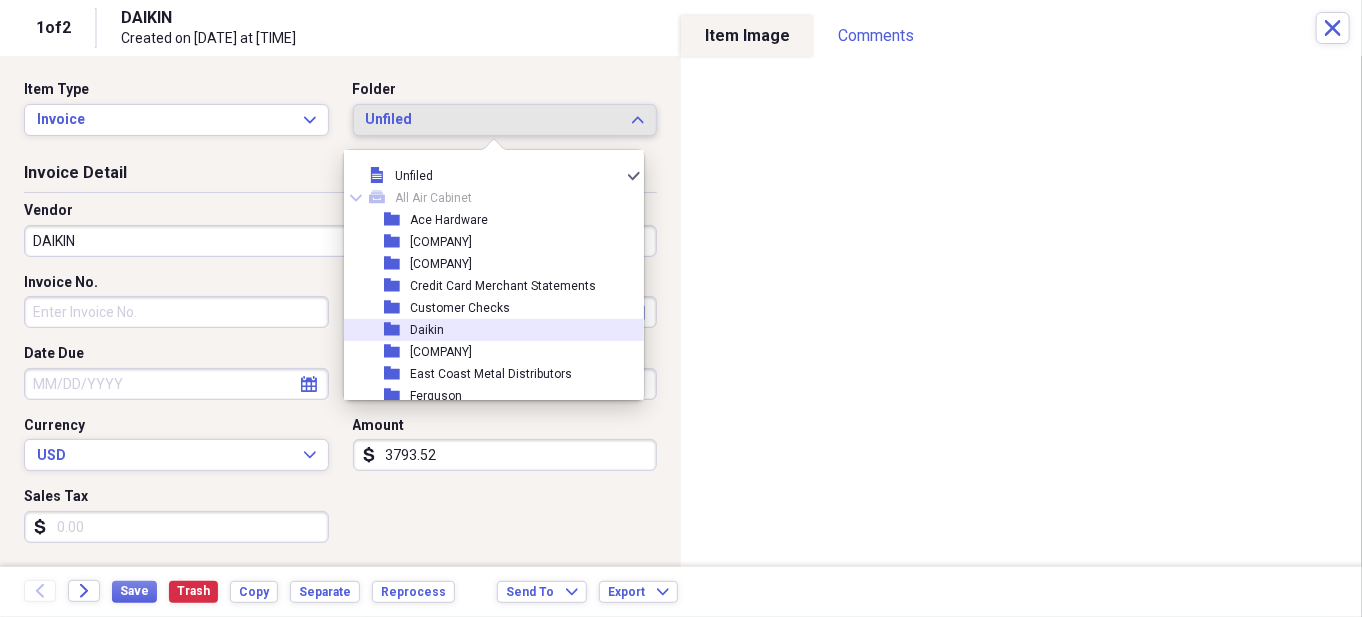 click on "folder [COMPANY]" at bounding box center [486, 330] 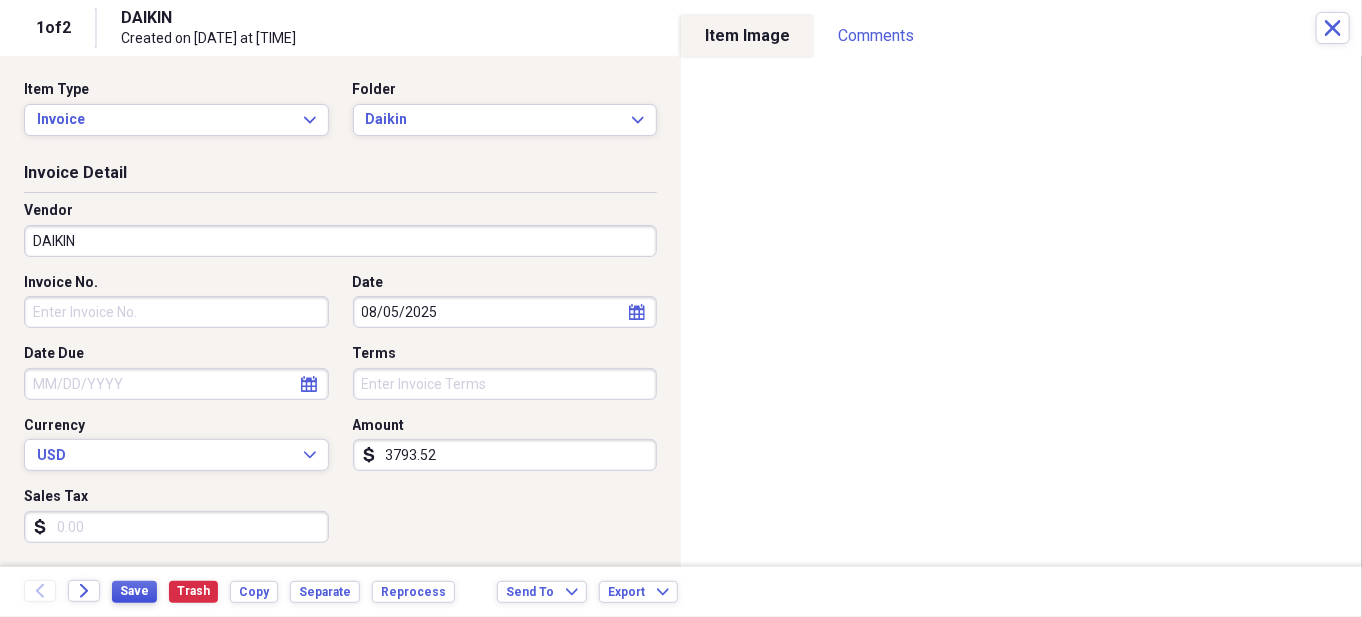 click on "Save" at bounding box center (134, 591) 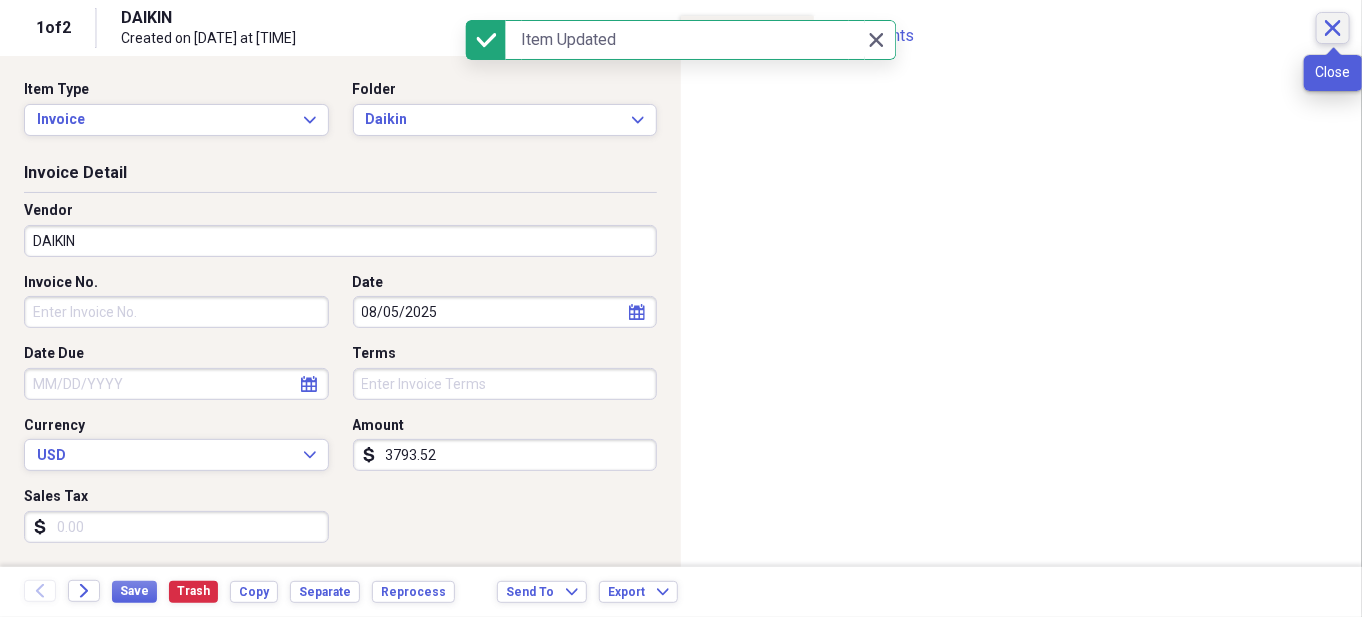 click 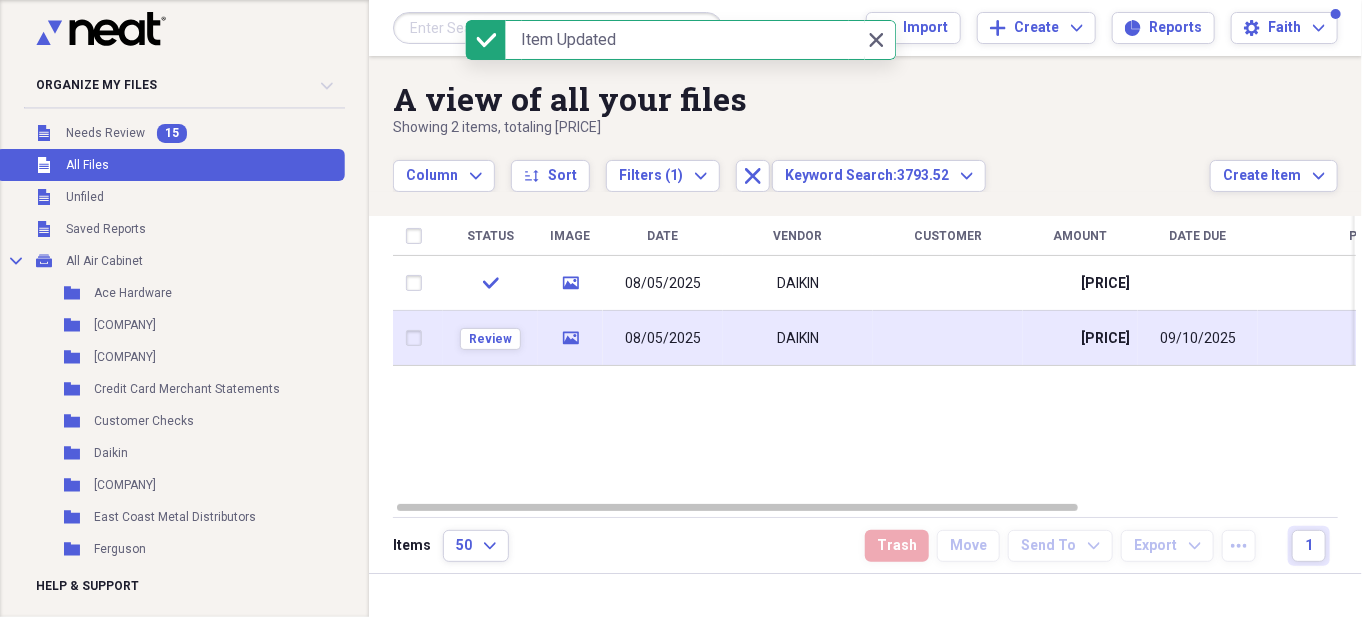 click on "DAIKIN" at bounding box center (798, 338) 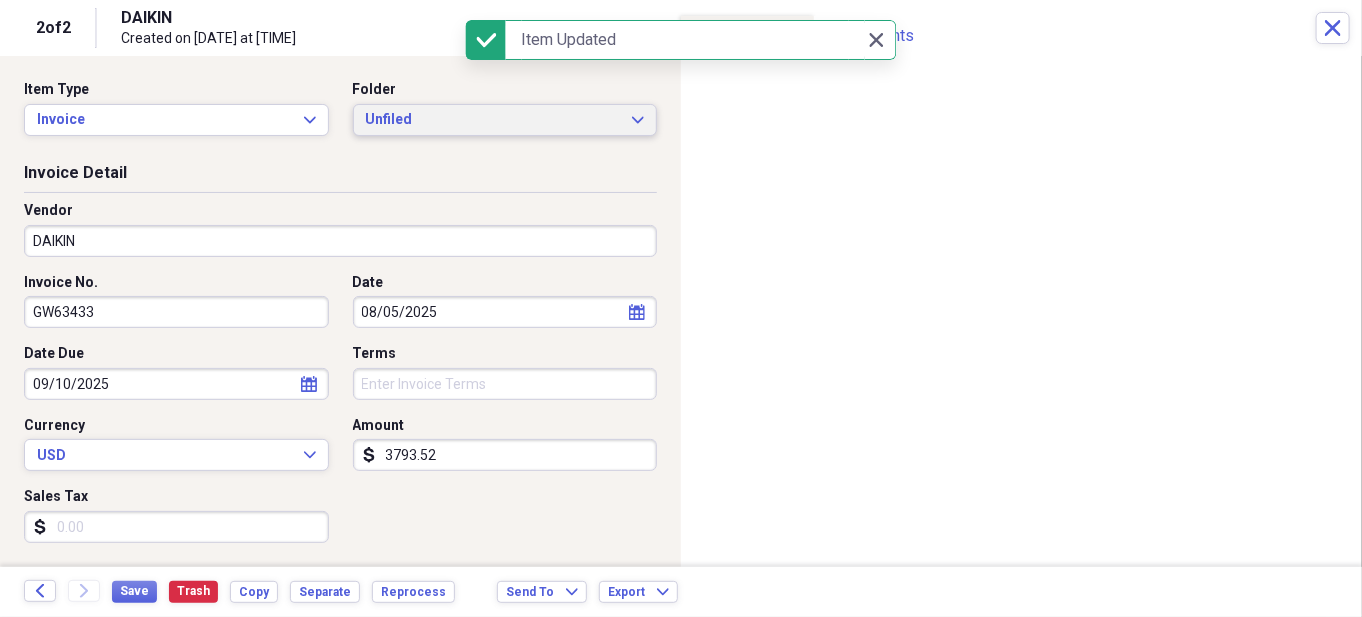 click on "Unfiled" at bounding box center (493, 120) 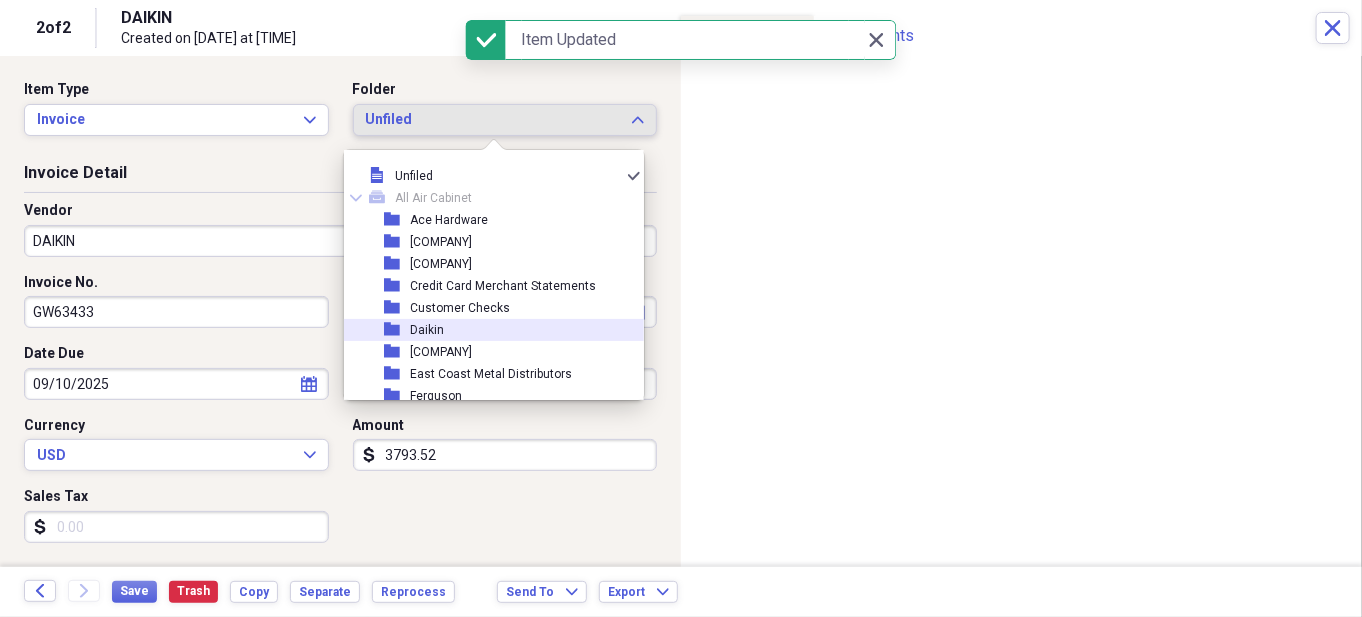click on "folder [COMPANY]" at bounding box center [486, 330] 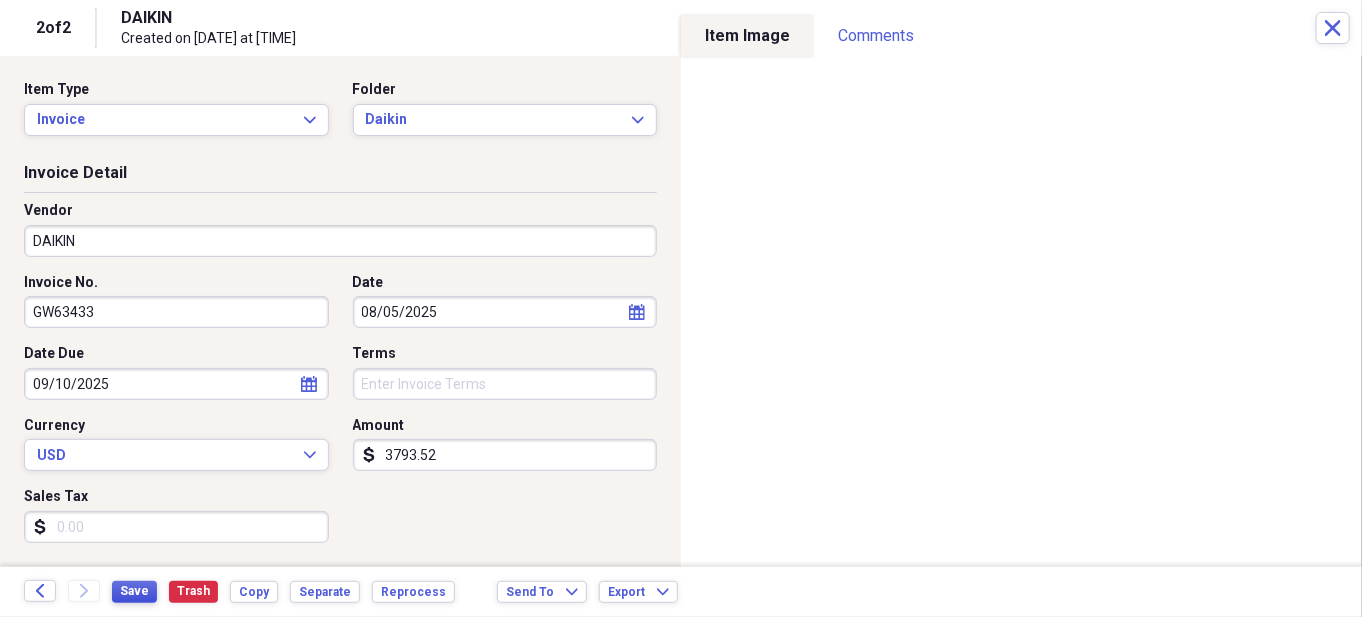 click on "Save" at bounding box center (134, 592) 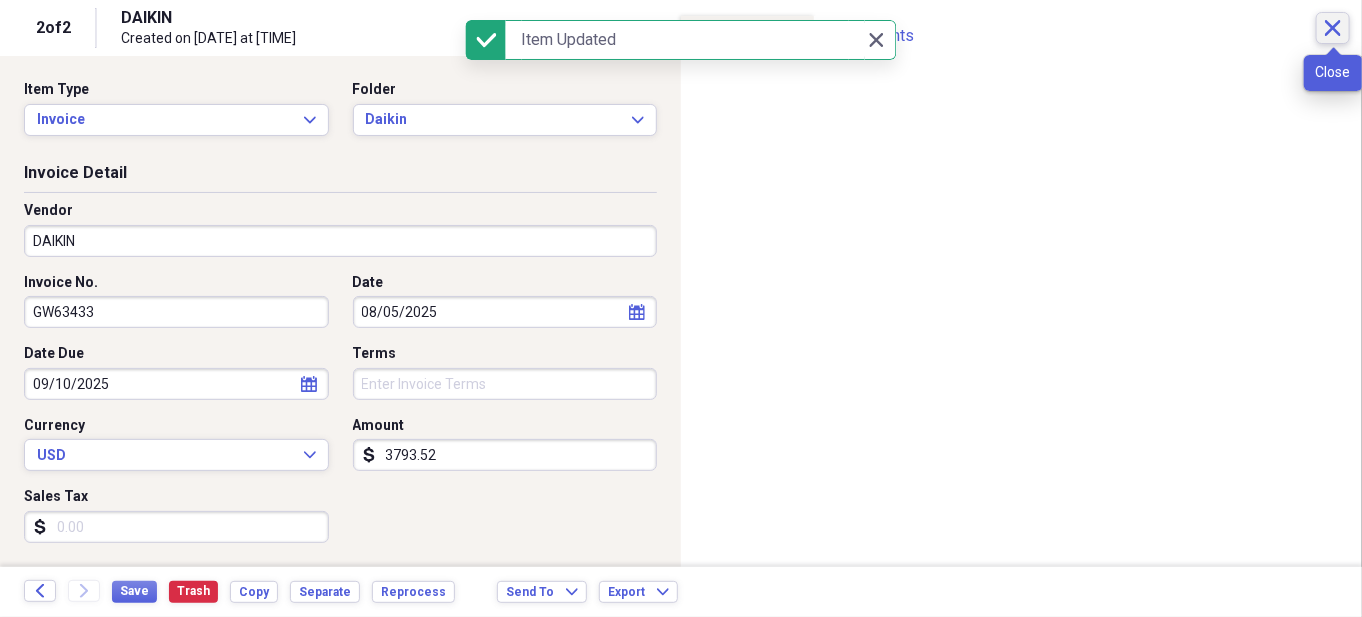 click on "Close" 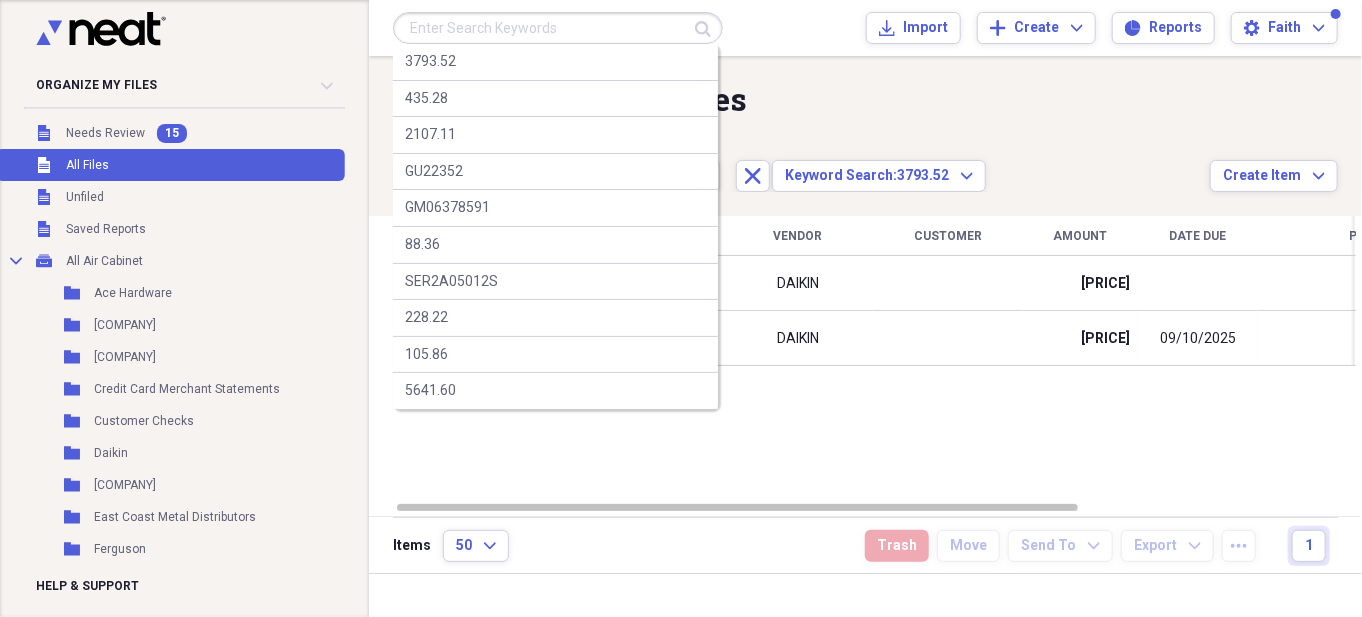 click at bounding box center [558, 28] 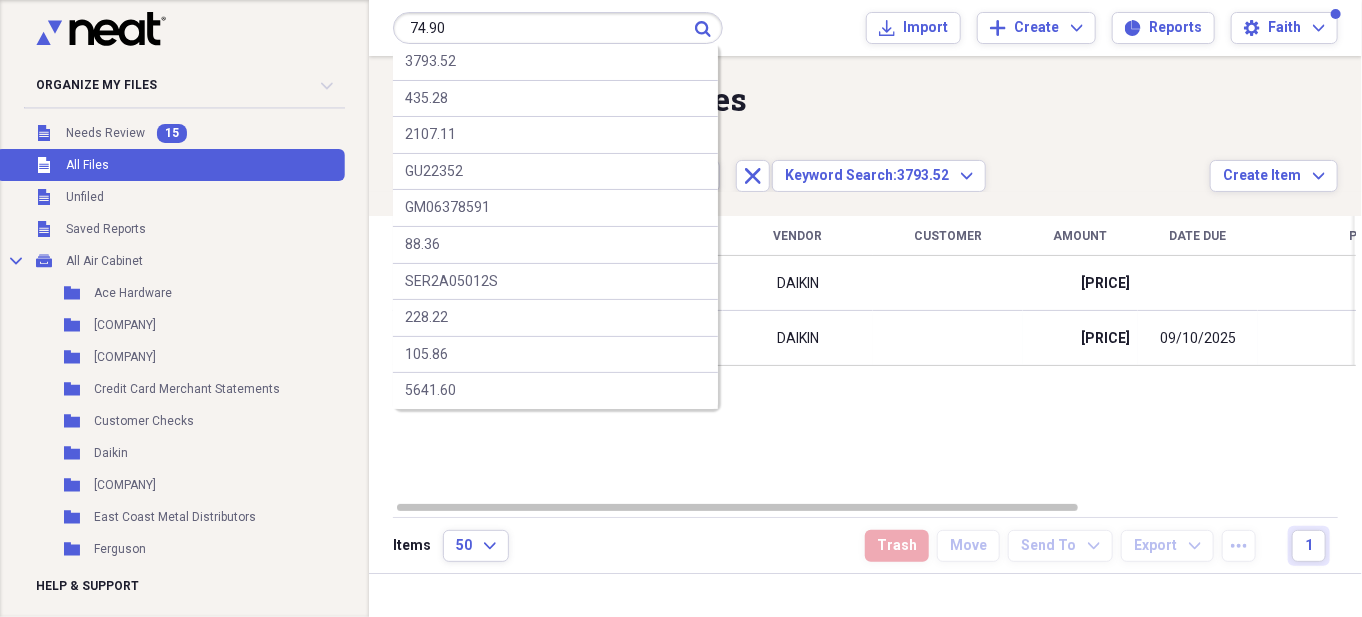 type on "74.90" 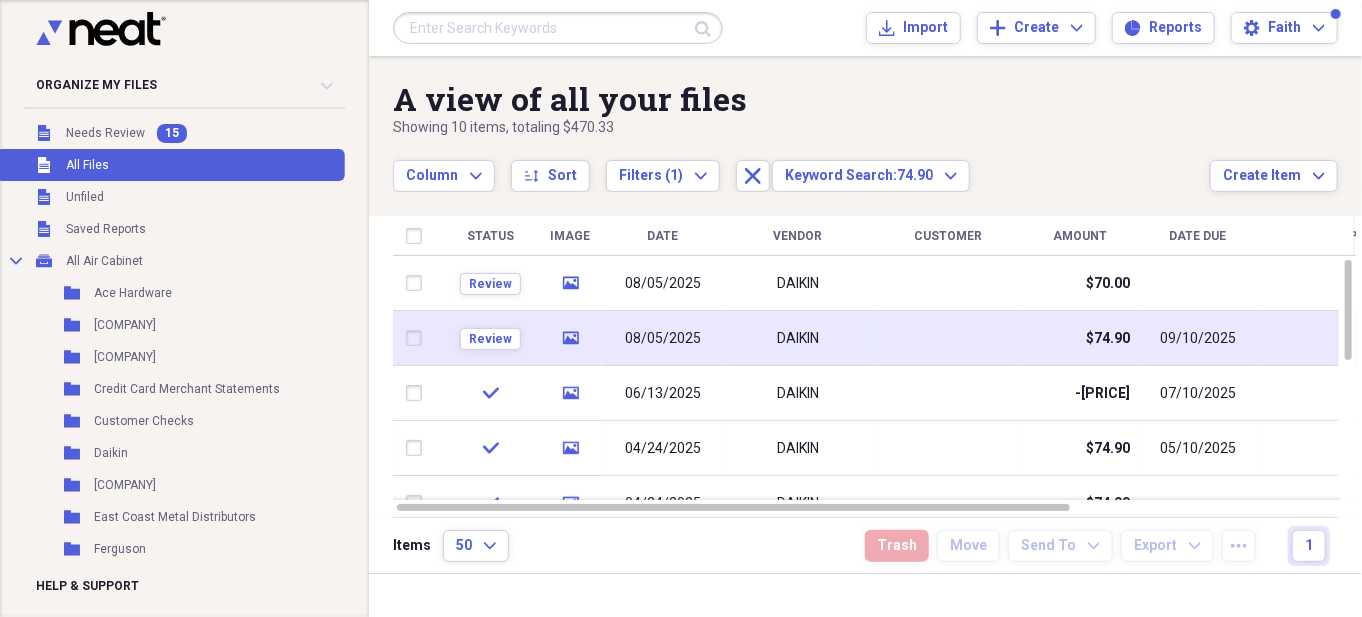 click on "media" at bounding box center [570, 338] 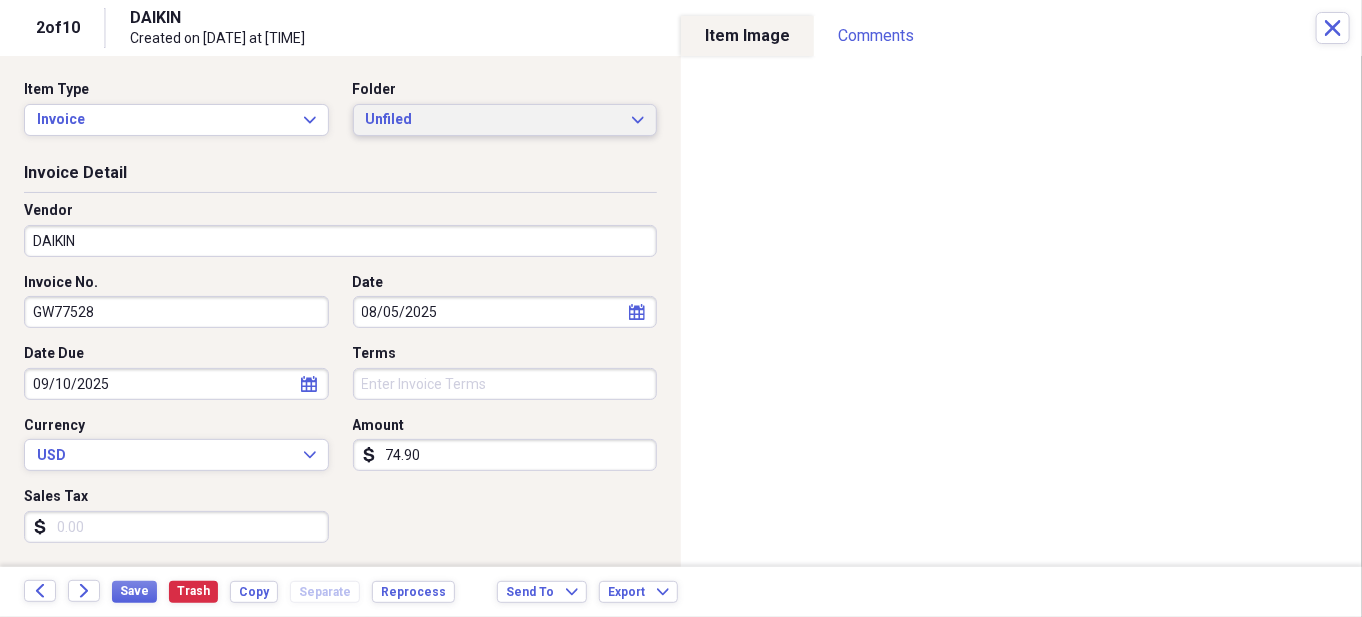 click on "Unfiled" at bounding box center [493, 120] 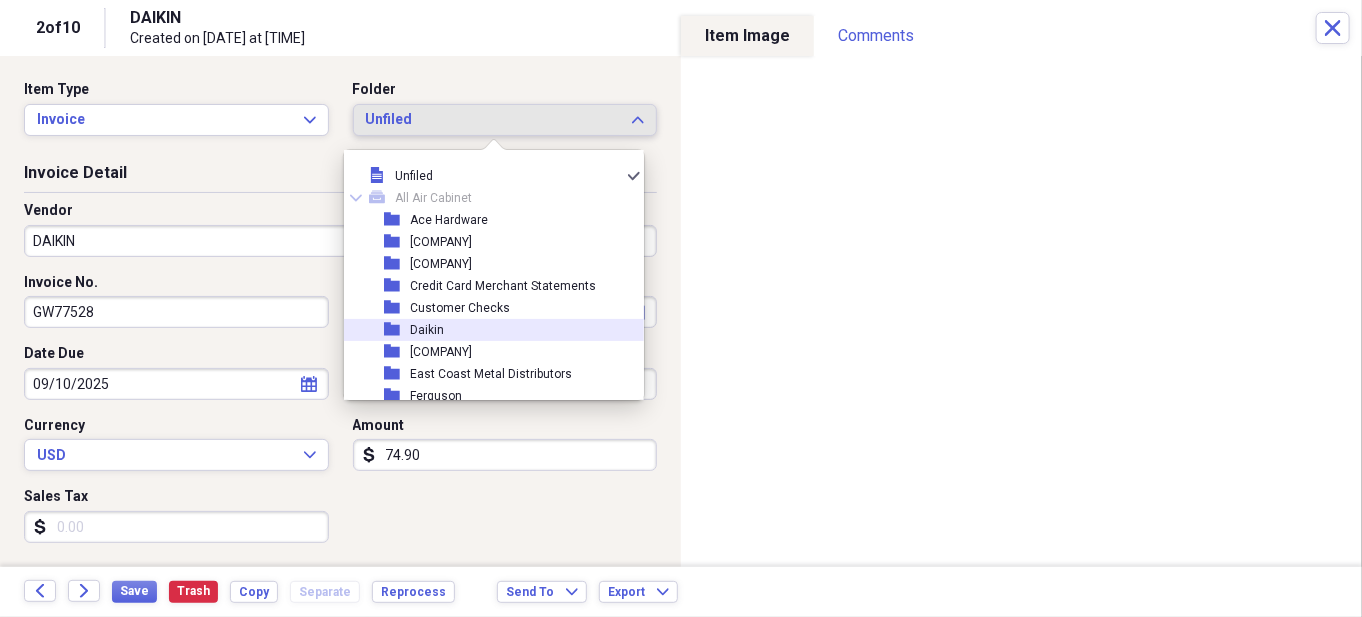 click on "folder [COMPANY]" at bounding box center [486, 330] 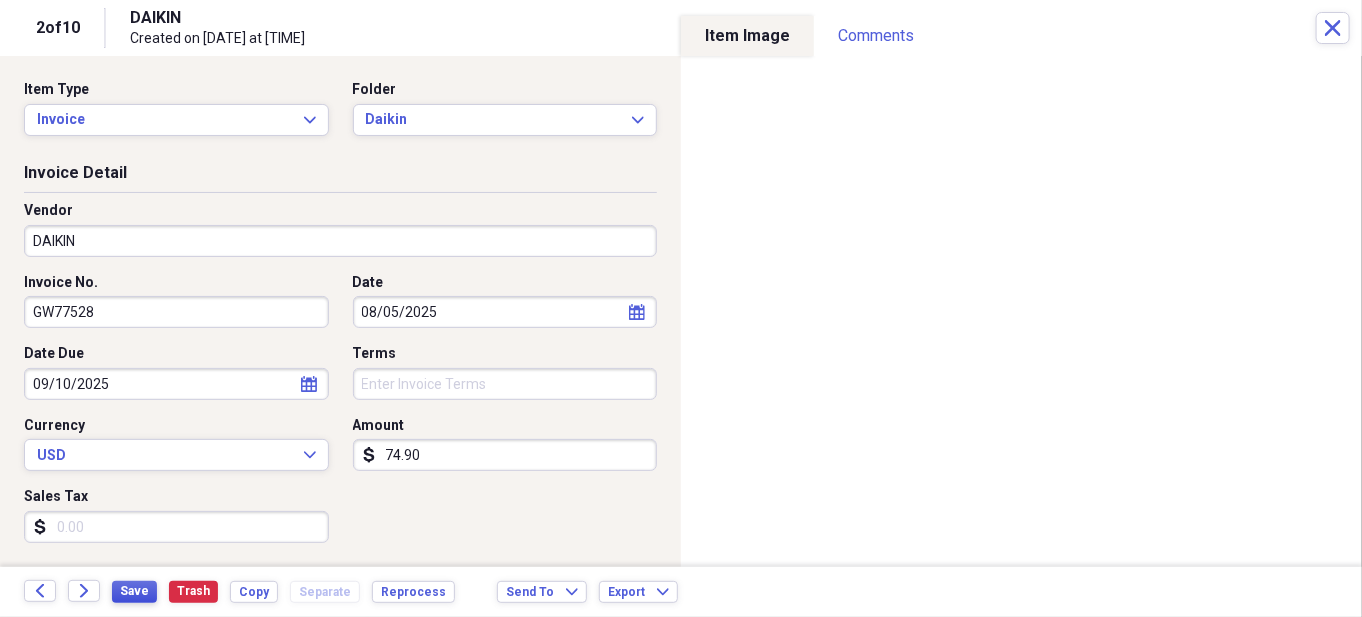 click on "Save" at bounding box center [134, 591] 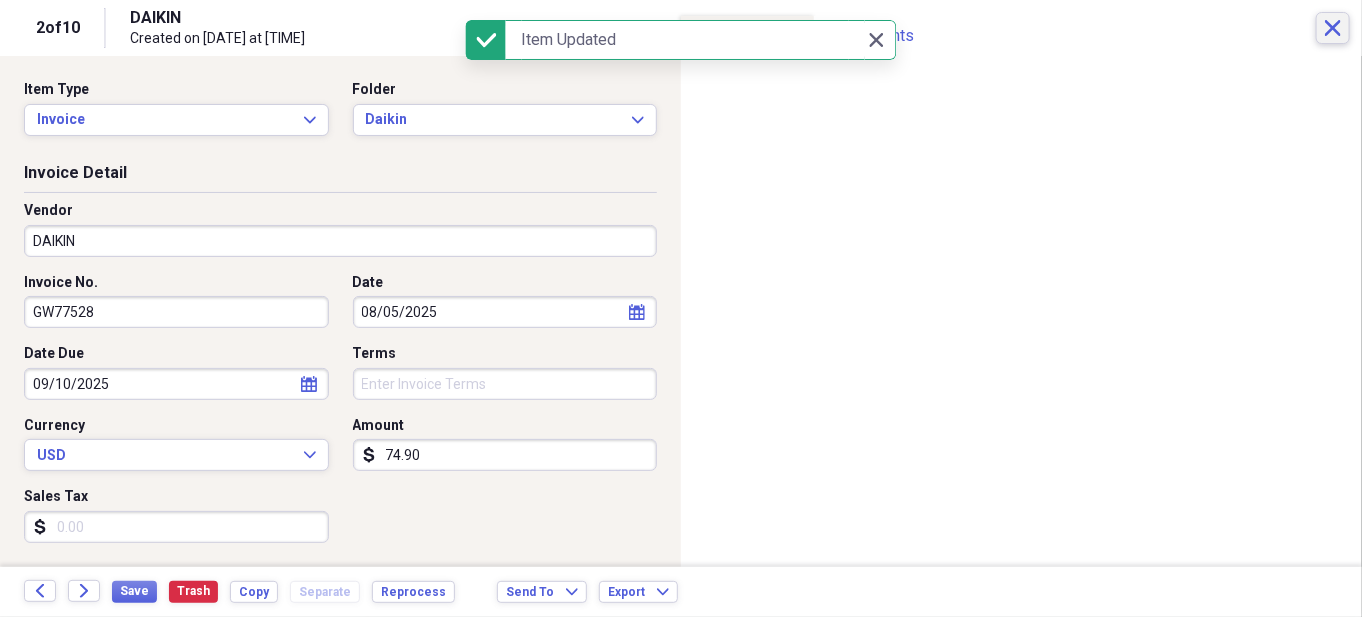 click on "Close" at bounding box center [1333, 28] 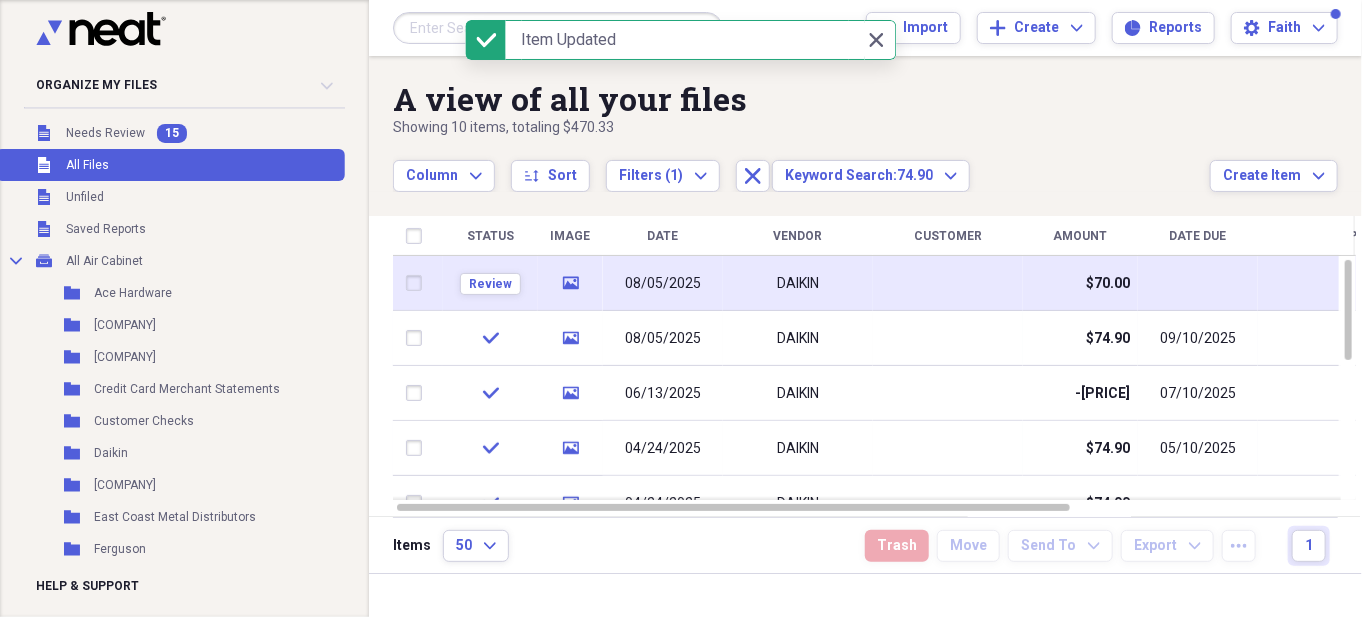 click on "DAIKIN" at bounding box center [798, 283] 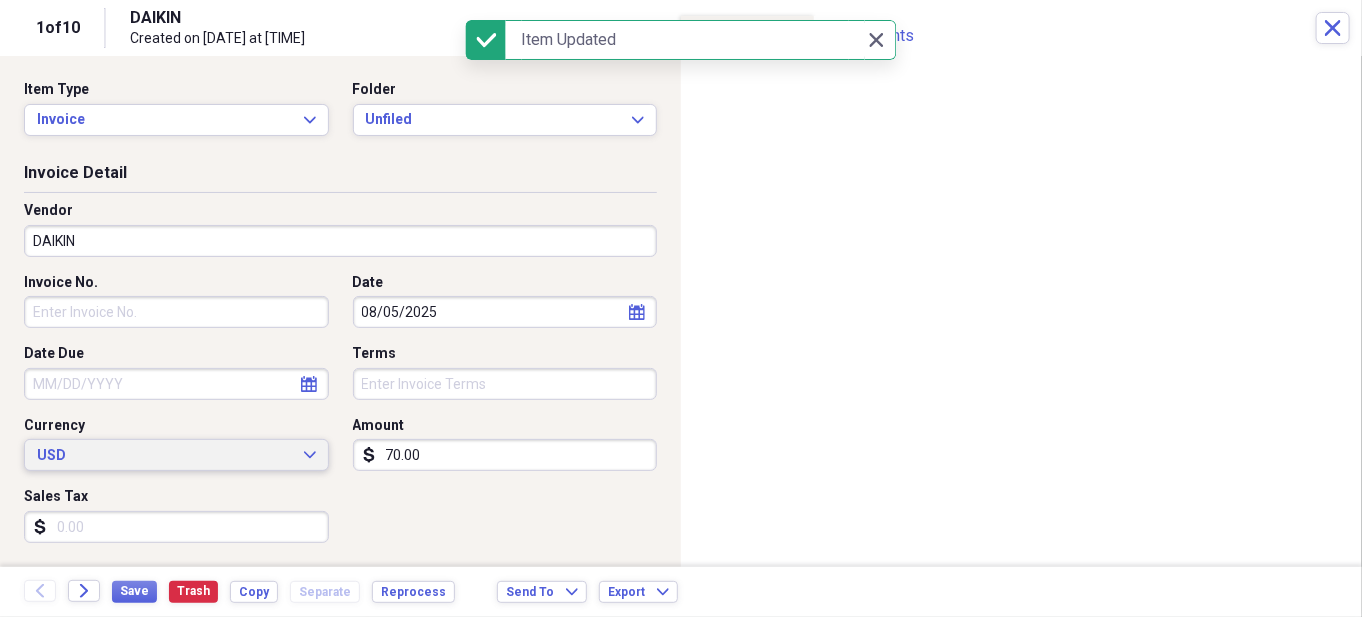 drag, startPoint x: 421, startPoint y: 458, endPoint x: 318, endPoint y: 462, distance: 103.077644 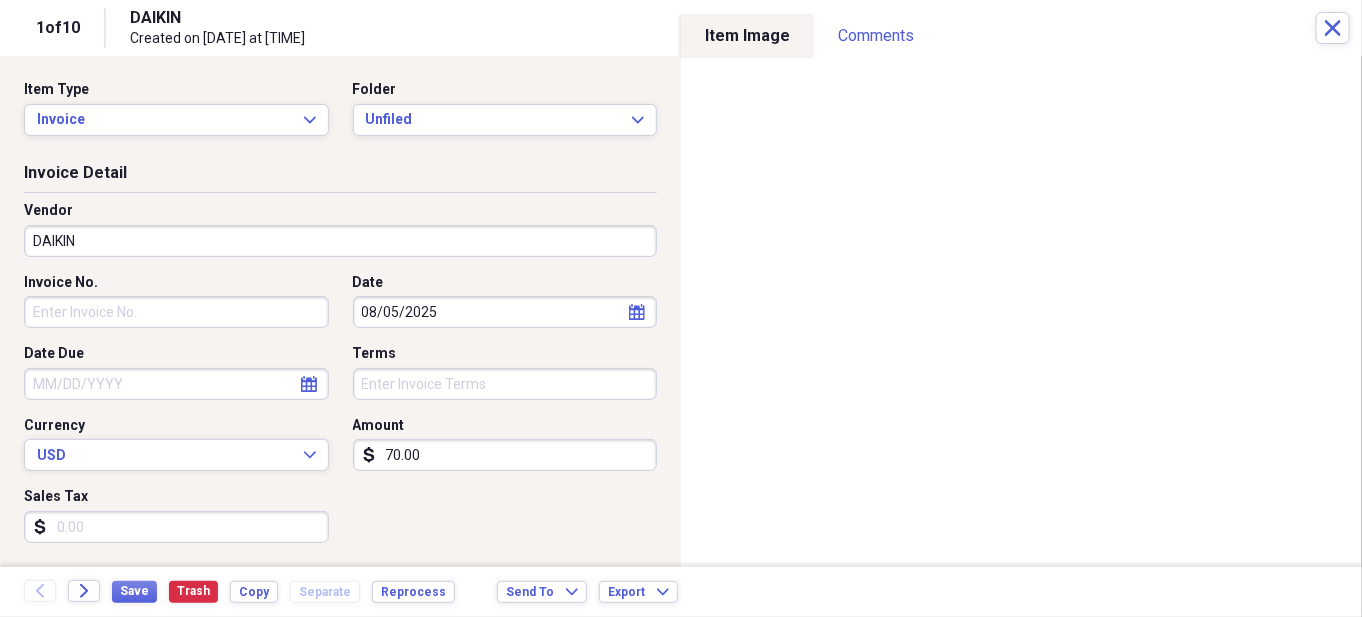 drag, startPoint x: 477, startPoint y: 452, endPoint x: 323, endPoint y: 441, distance: 154.39236 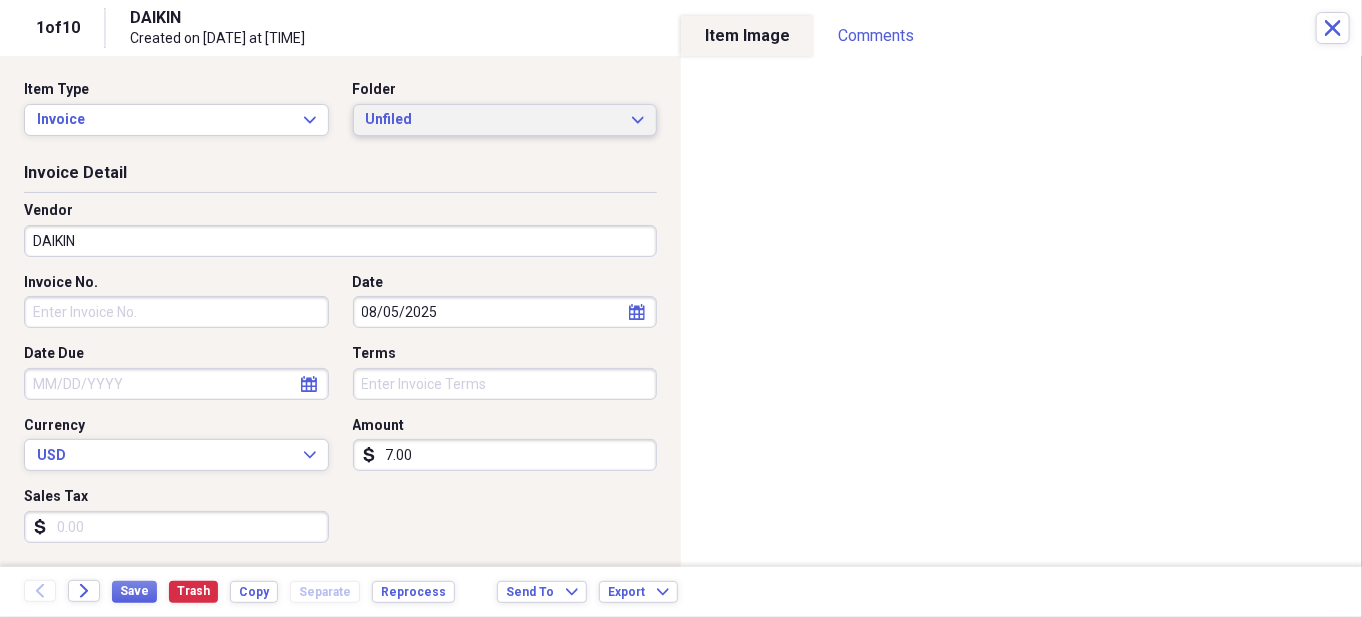 click on "Unfiled" at bounding box center [493, 120] 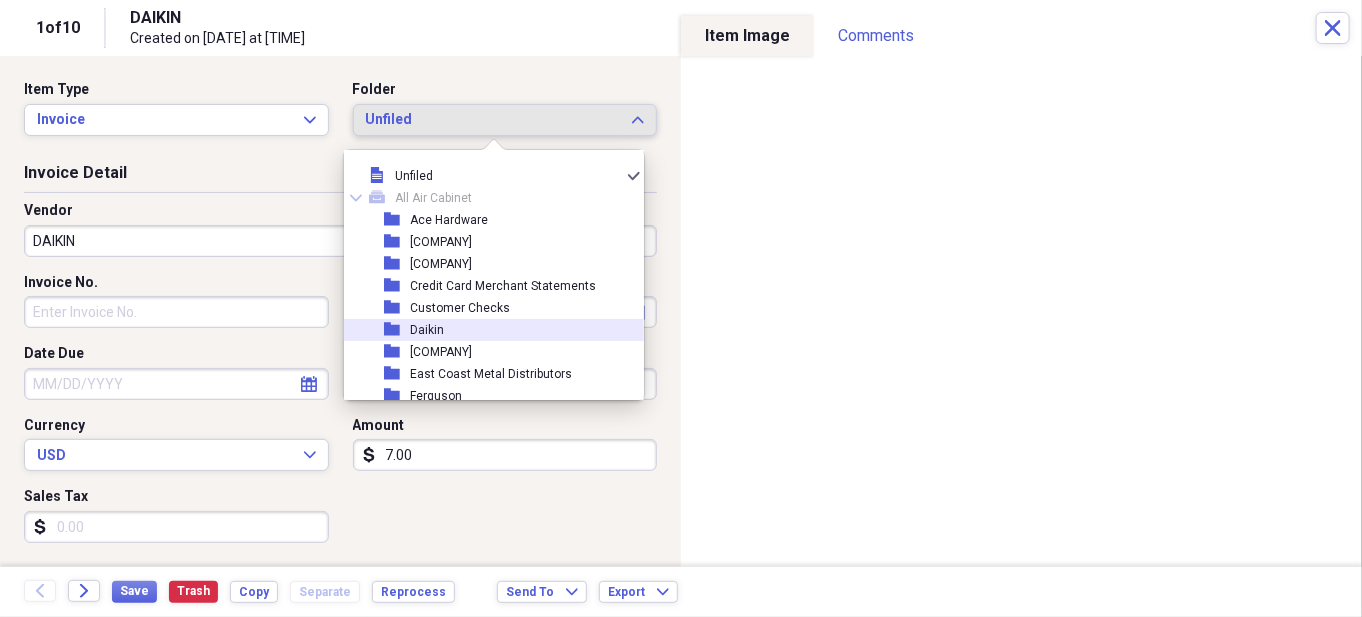 click on "Daikin" at bounding box center (427, 330) 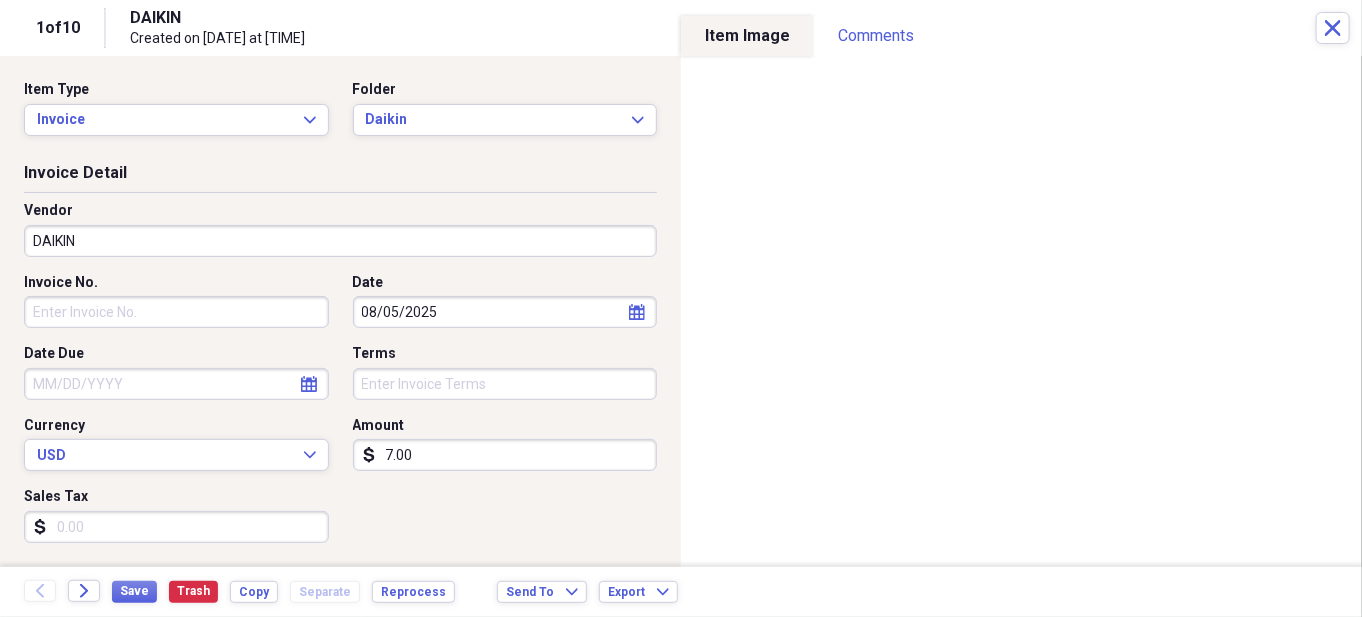 click on "7.00" at bounding box center (505, 455) 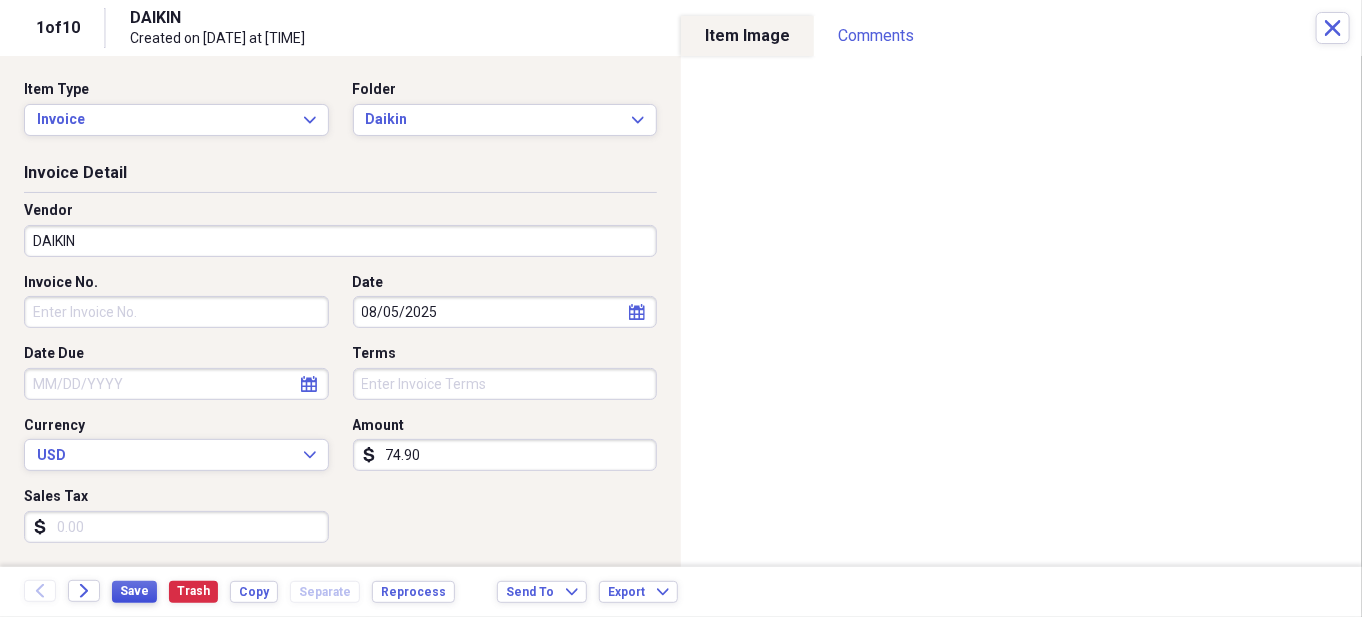 type on "74.90" 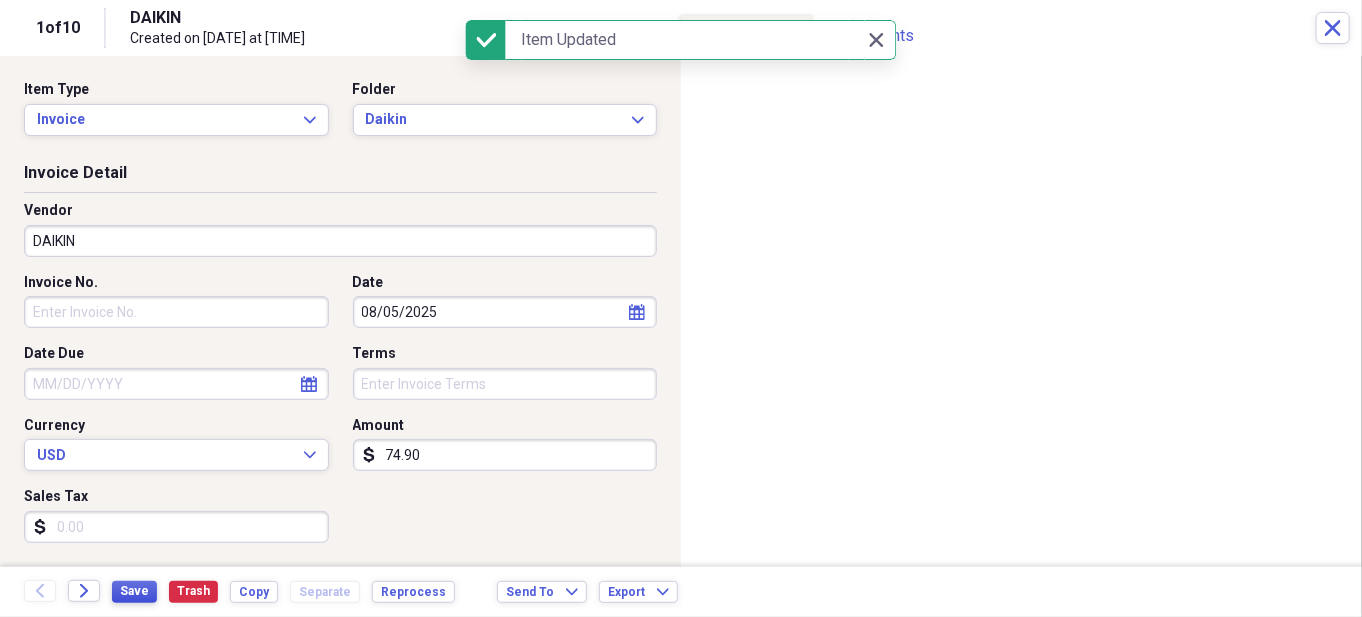 click on "Save" at bounding box center (134, 591) 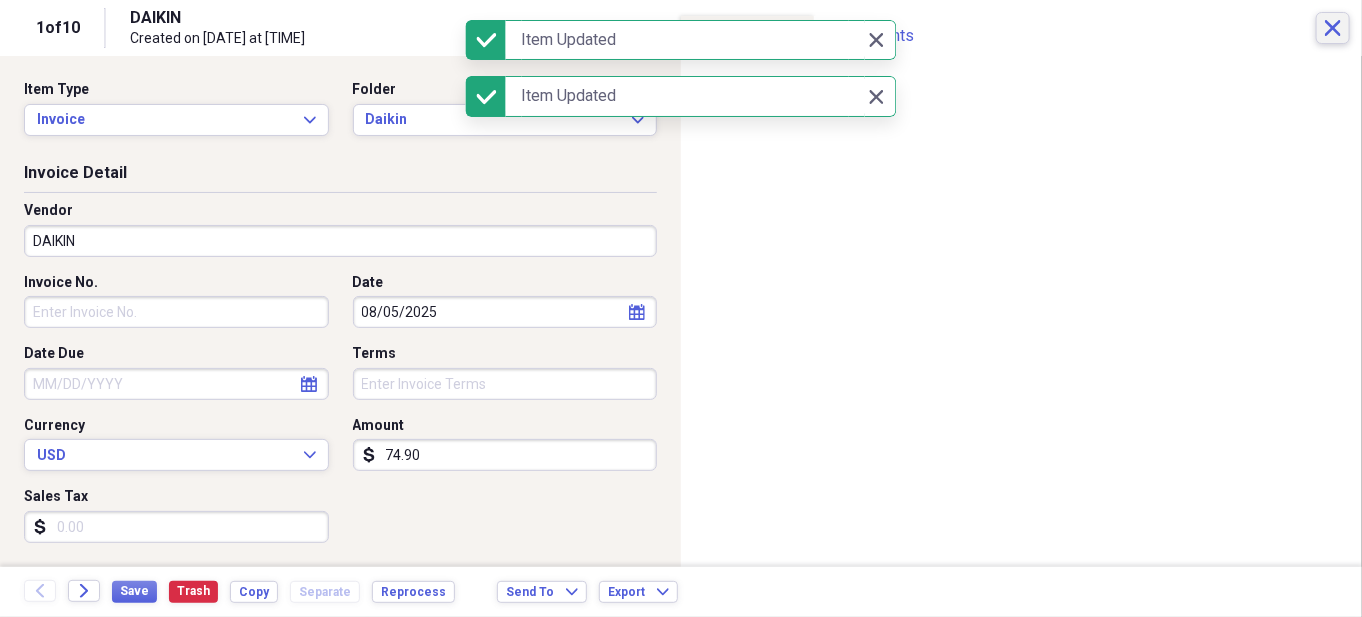 click on "Close" at bounding box center (1333, 28) 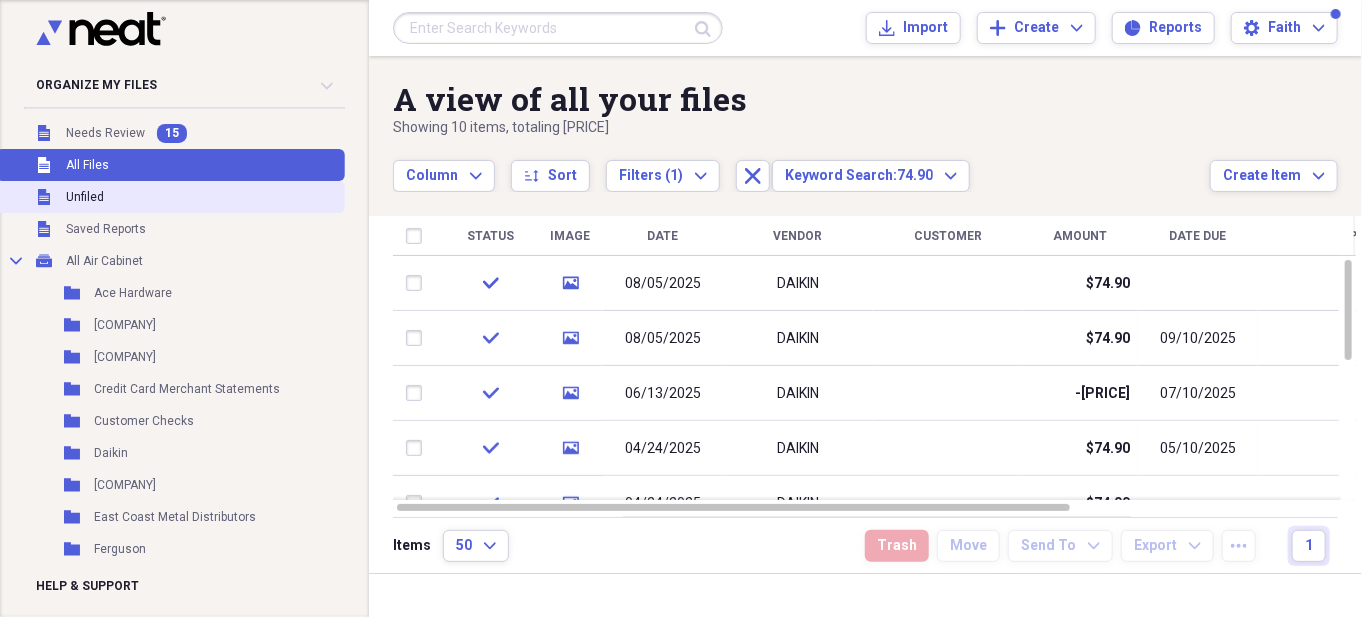 click on "Unfiled" at bounding box center [85, 197] 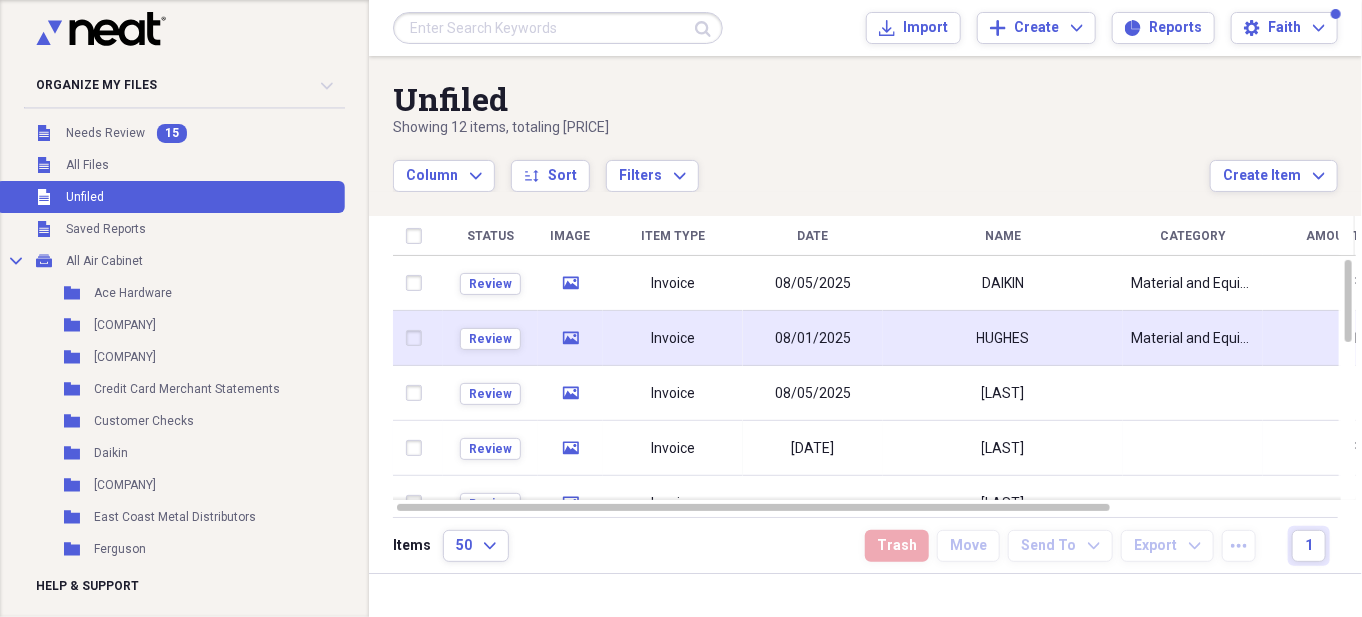 click on "Invoice" at bounding box center (673, 338) 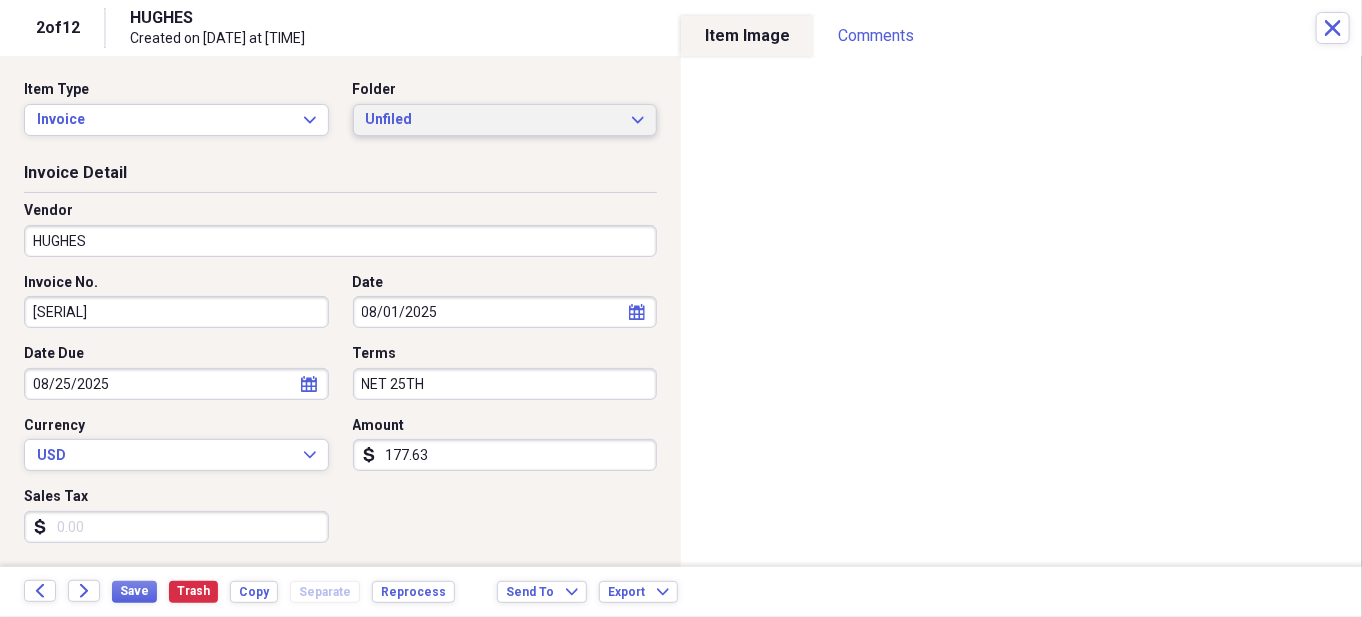click on "Unfiled" at bounding box center (493, 120) 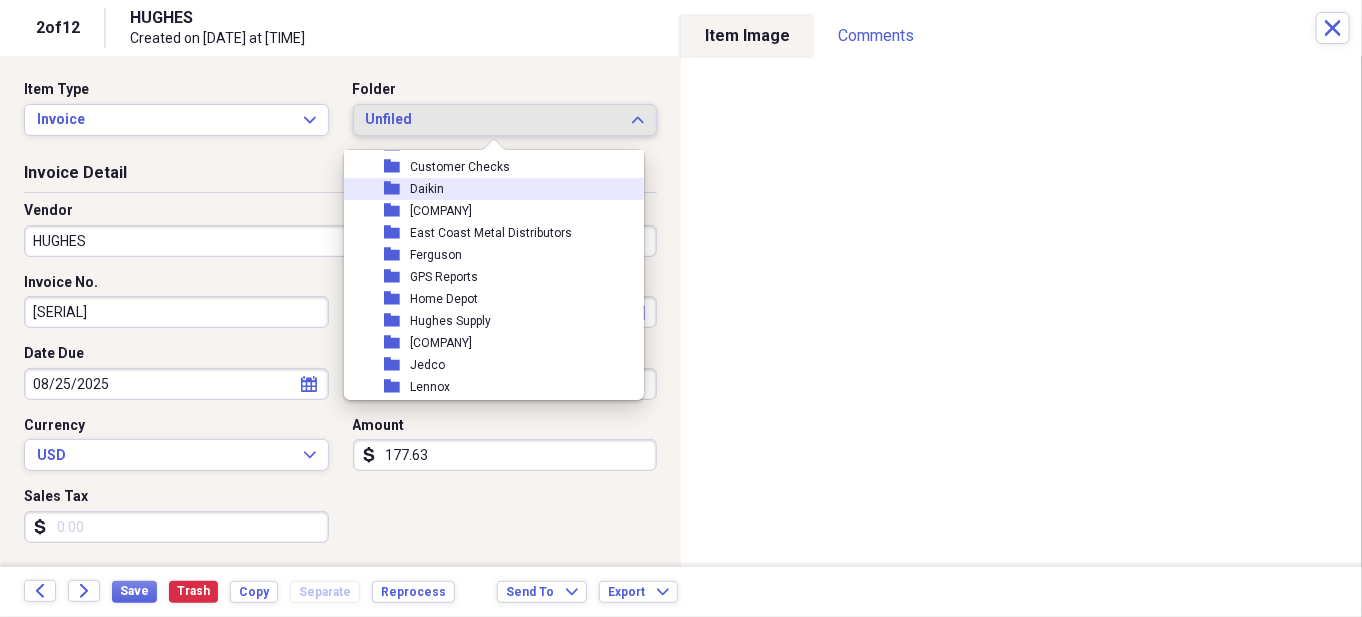 scroll, scrollTop: 200, scrollLeft: 0, axis: vertical 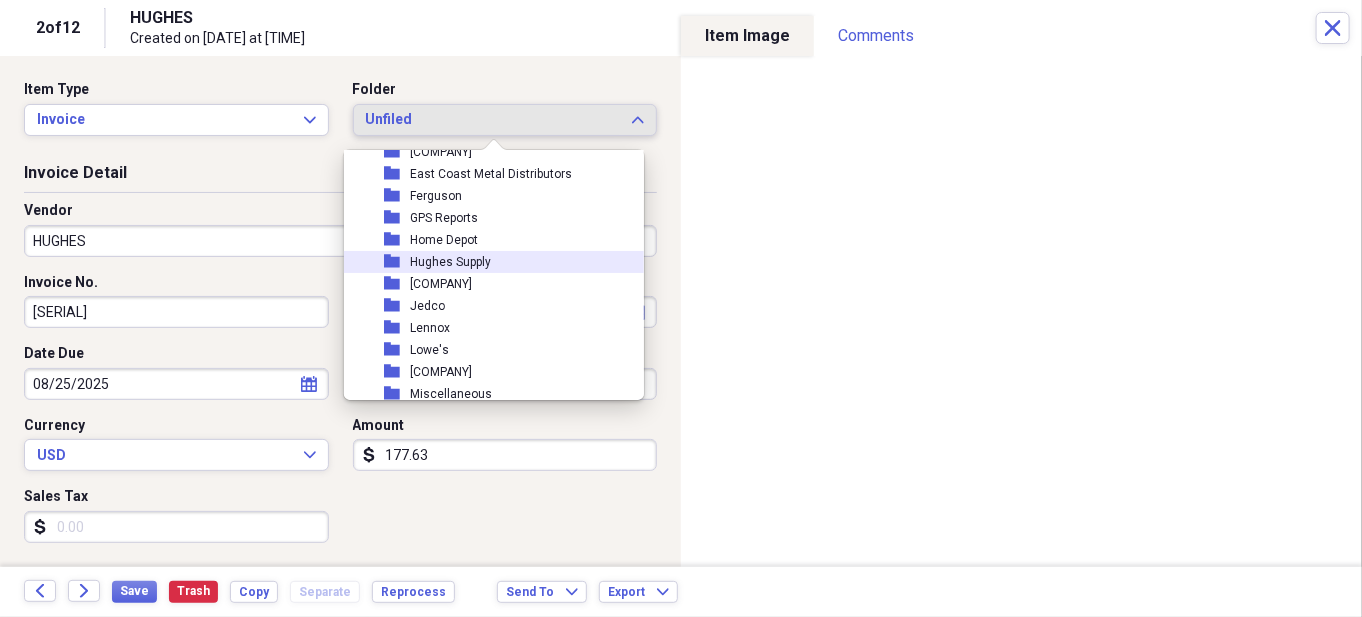 click on "Hughes Supply" at bounding box center [450, 262] 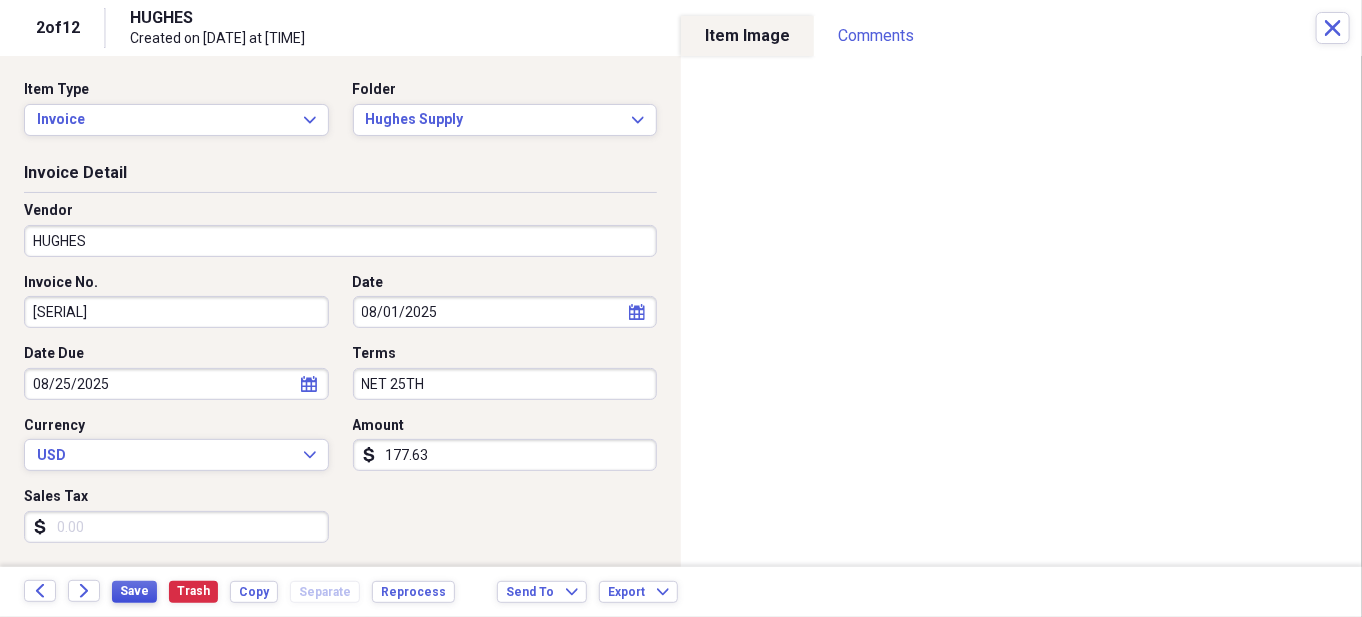 click on "Save" at bounding box center [134, 591] 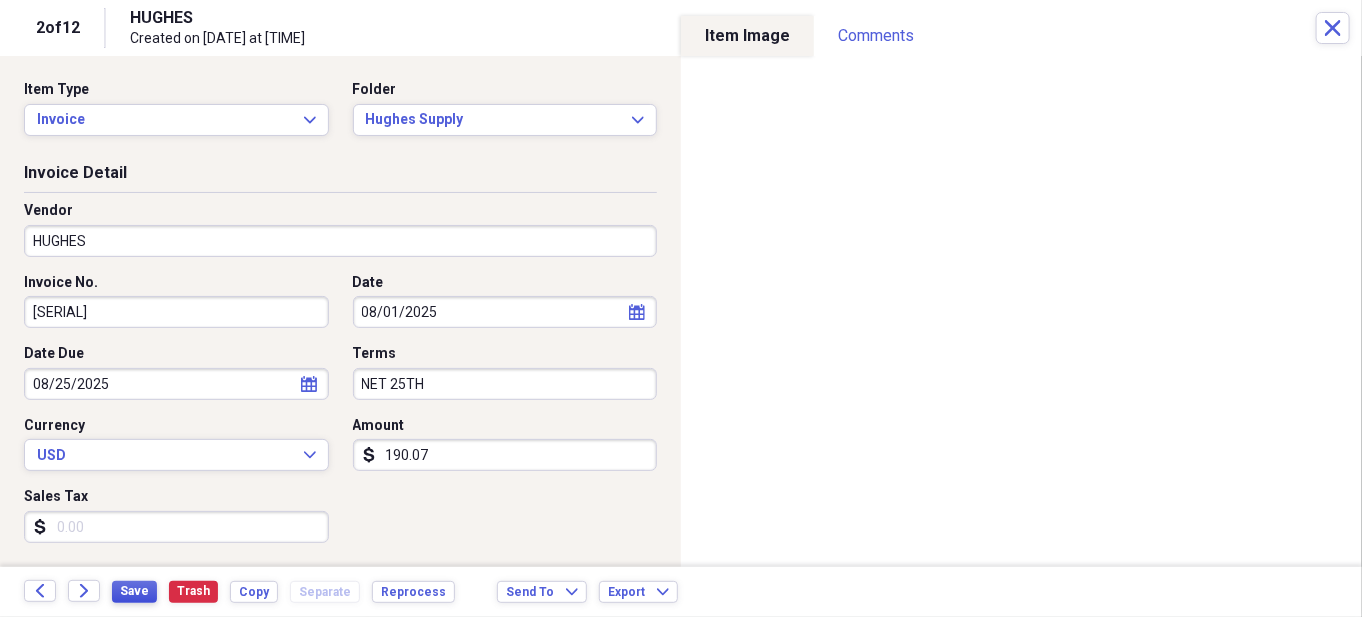 type on "190.07" 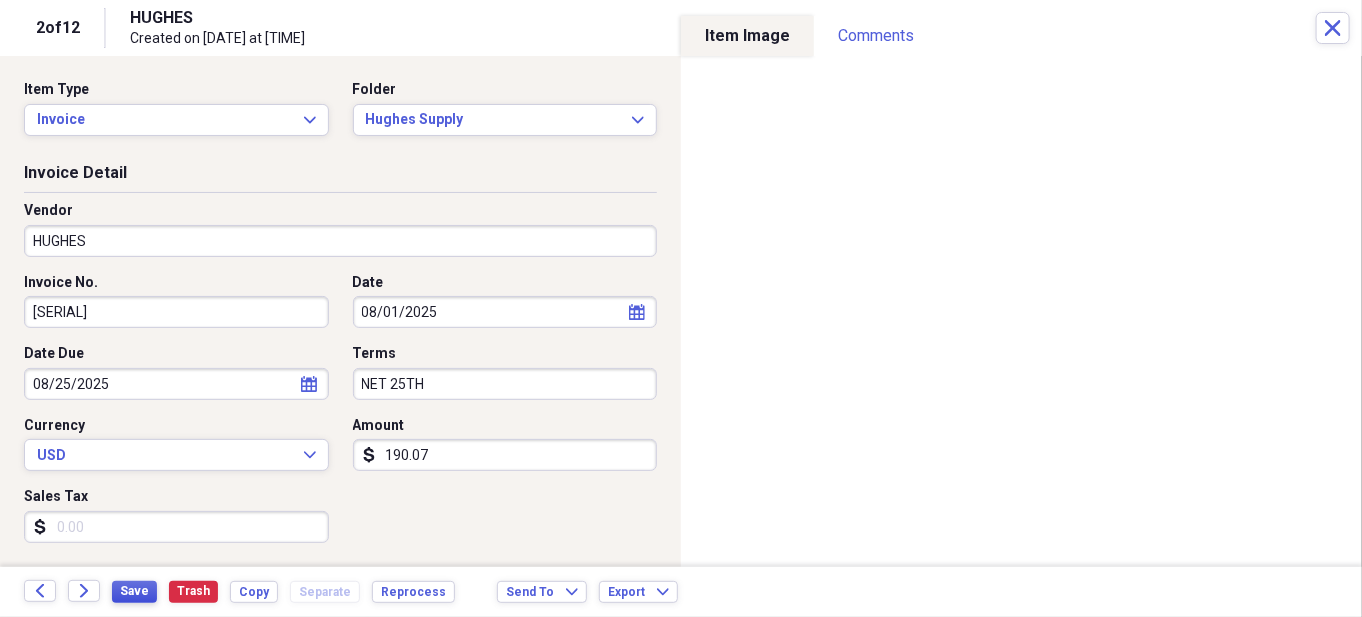 click on "Save" at bounding box center (134, 591) 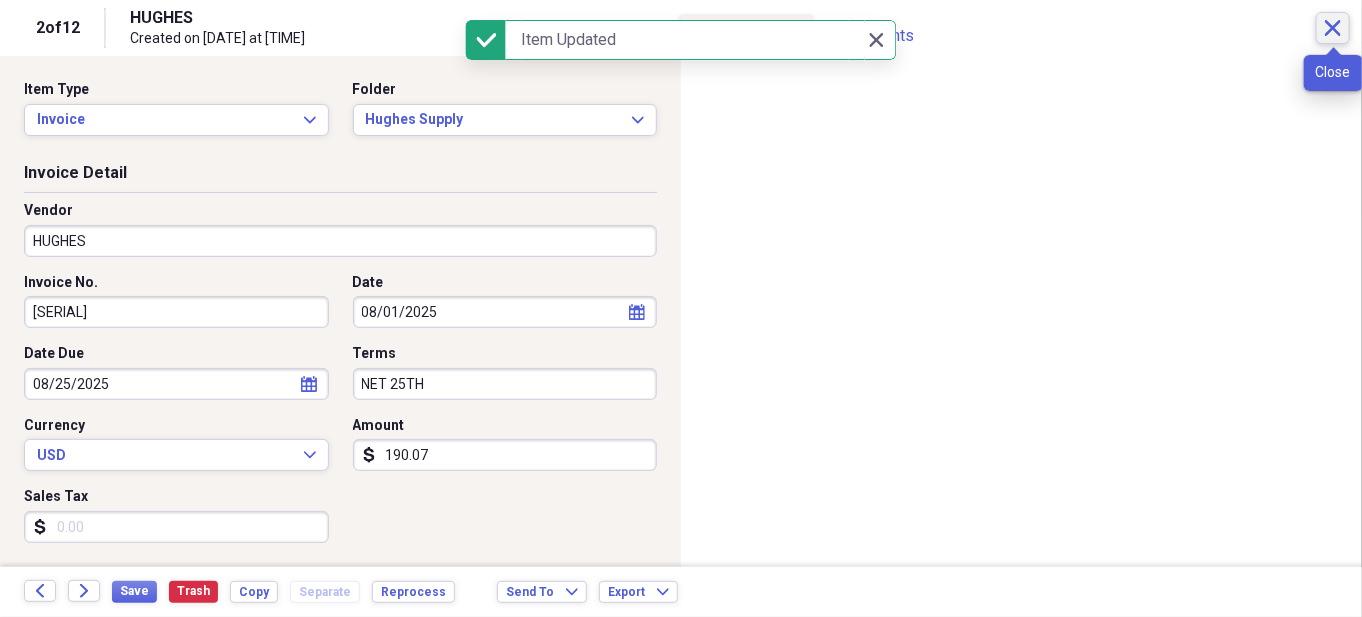 click on "Close" 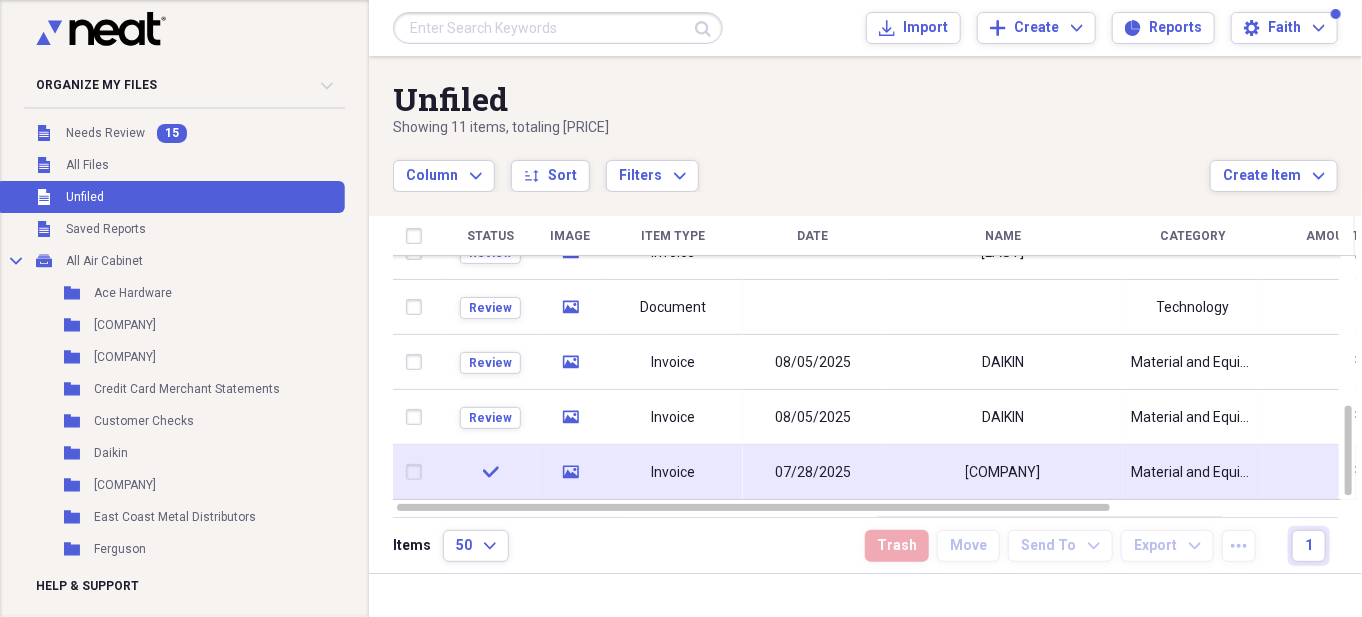 click on "Invoice" at bounding box center (673, 472) 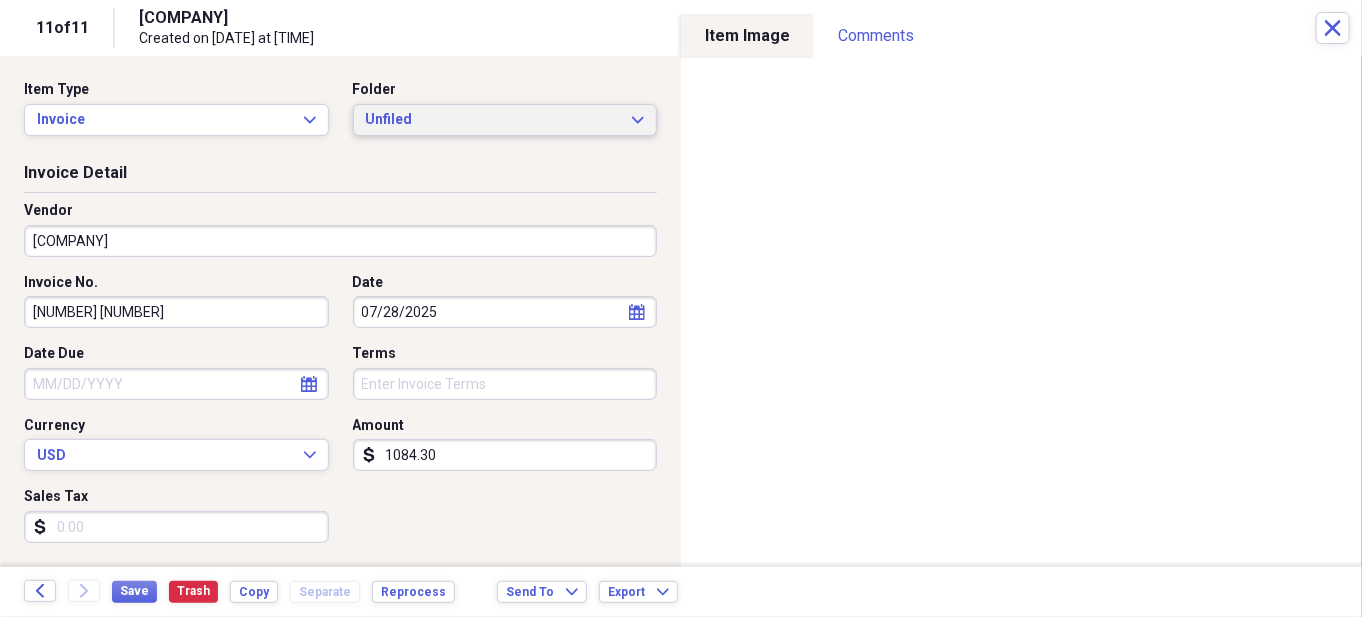 click on "Unfiled" at bounding box center [493, 120] 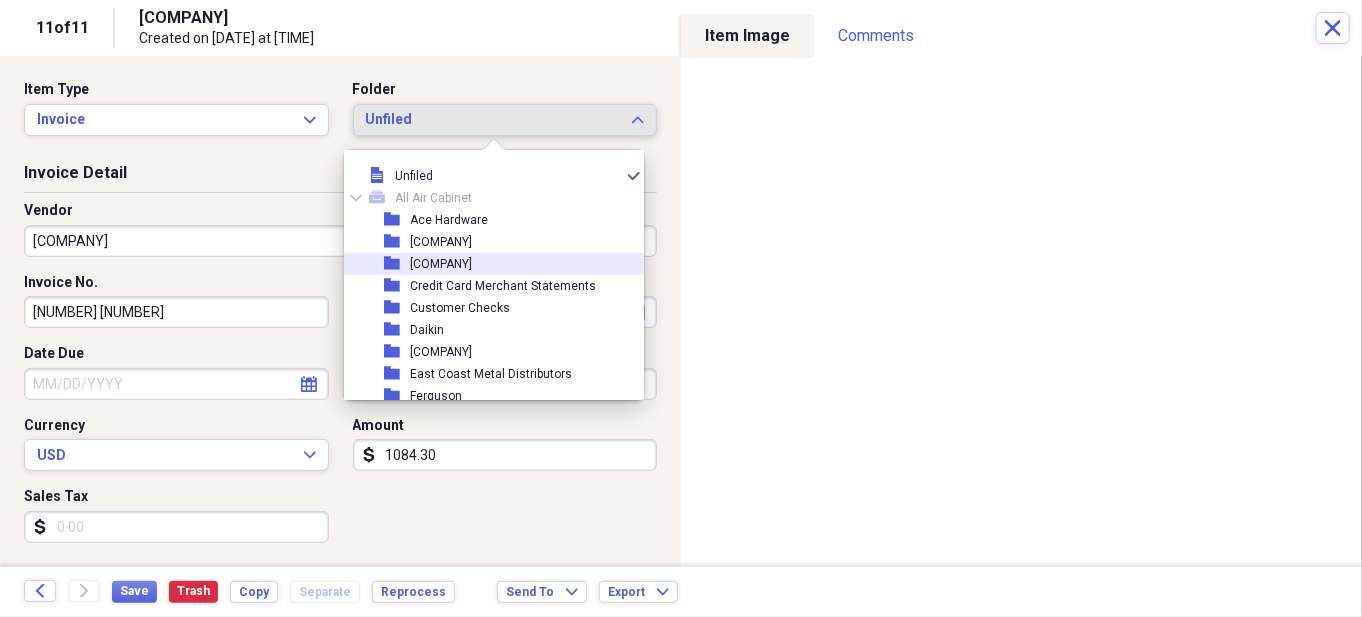 click on "folder [COMPANY]" at bounding box center [486, 264] 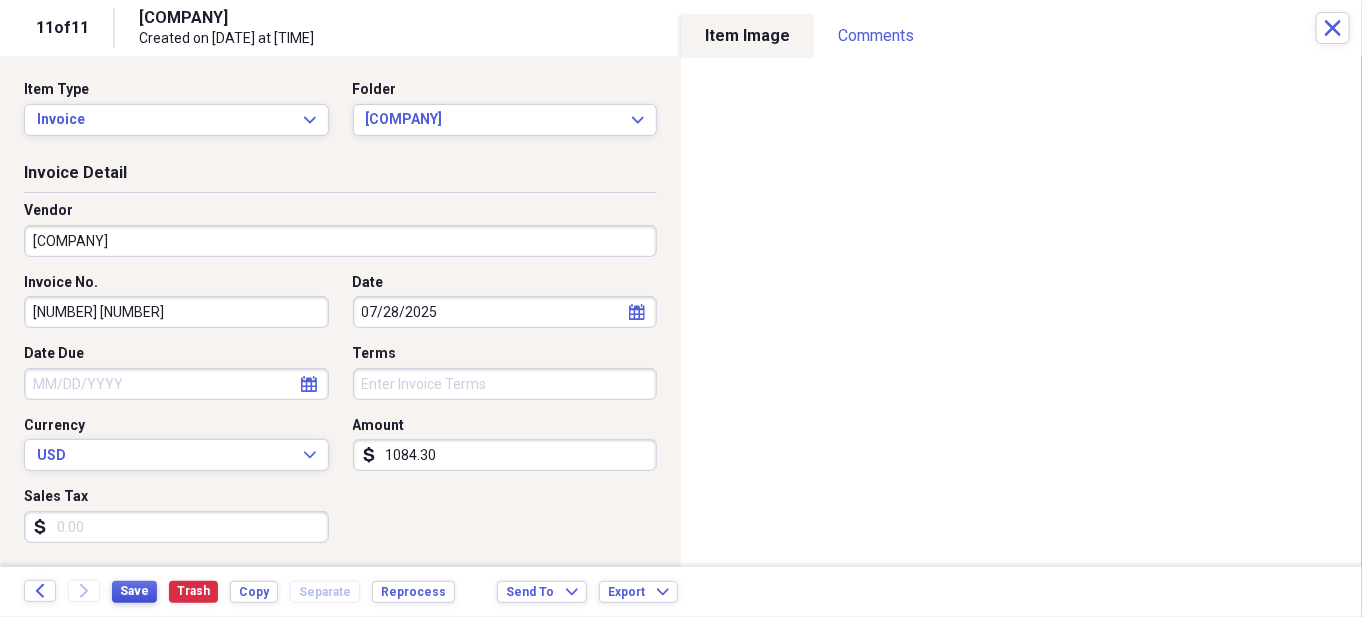 click on "Save" at bounding box center (134, 591) 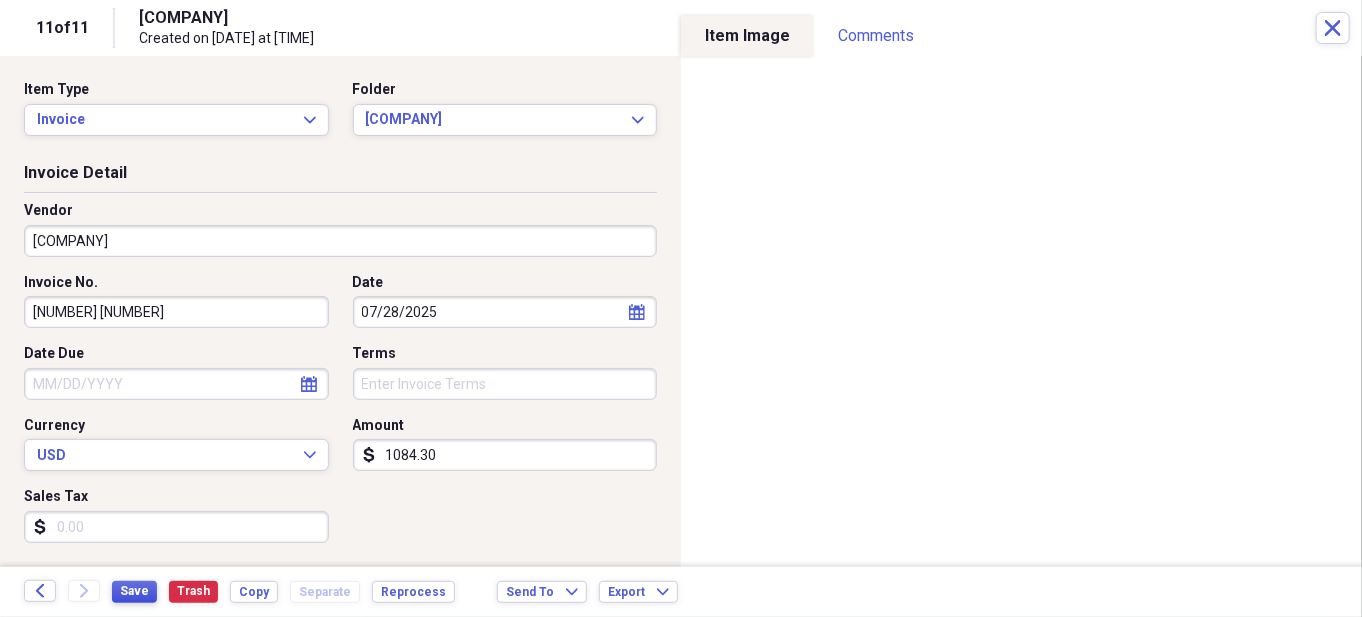 click on "Save" at bounding box center (134, 591) 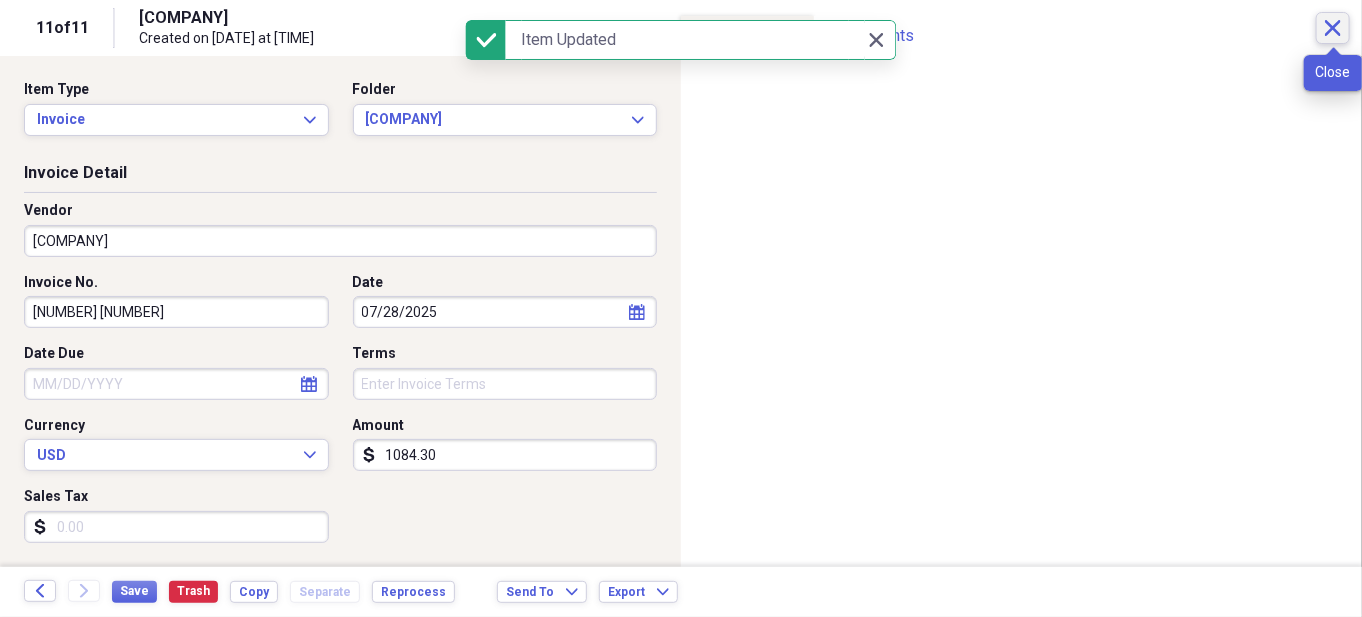 click on "Close" 